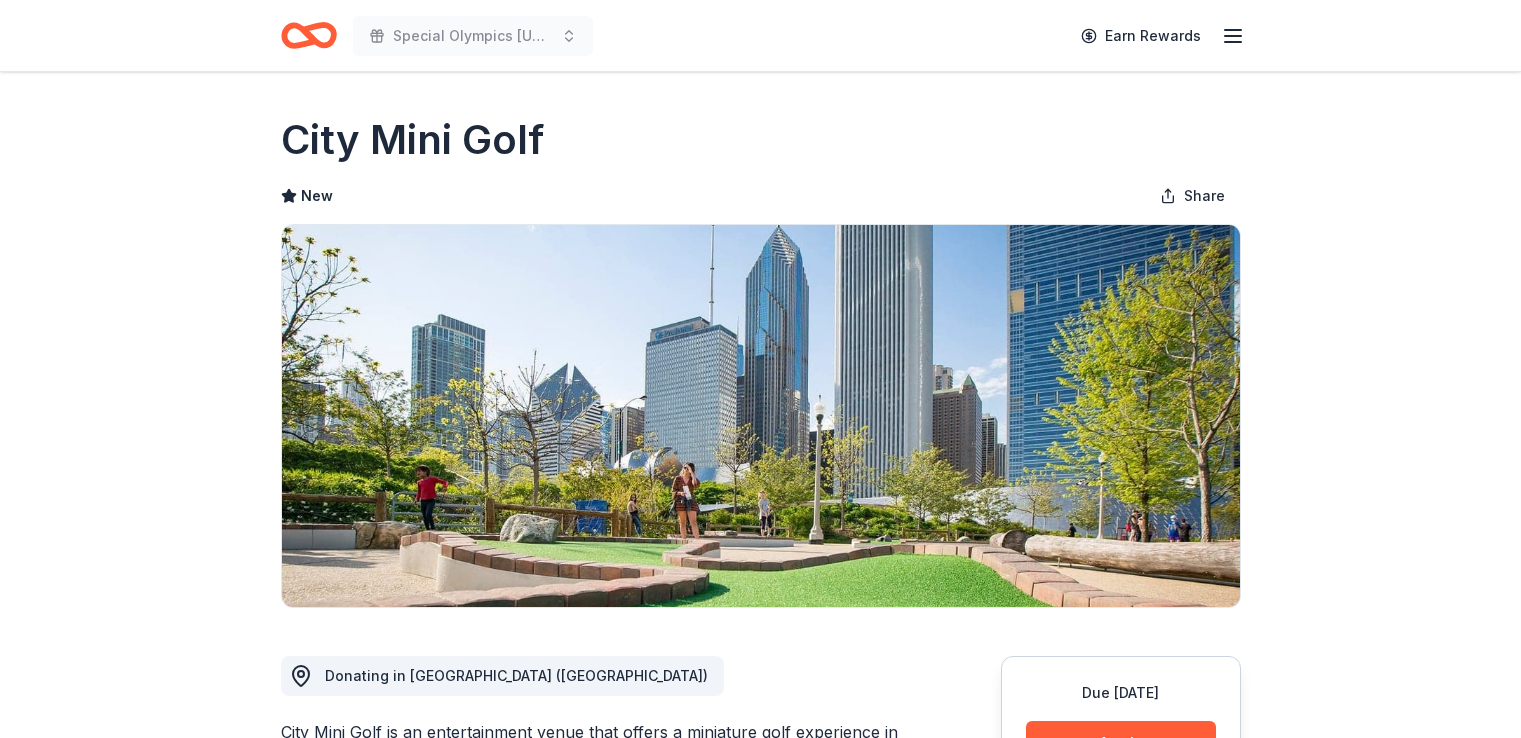 scroll, scrollTop: 0, scrollLeft: 0, axis: both 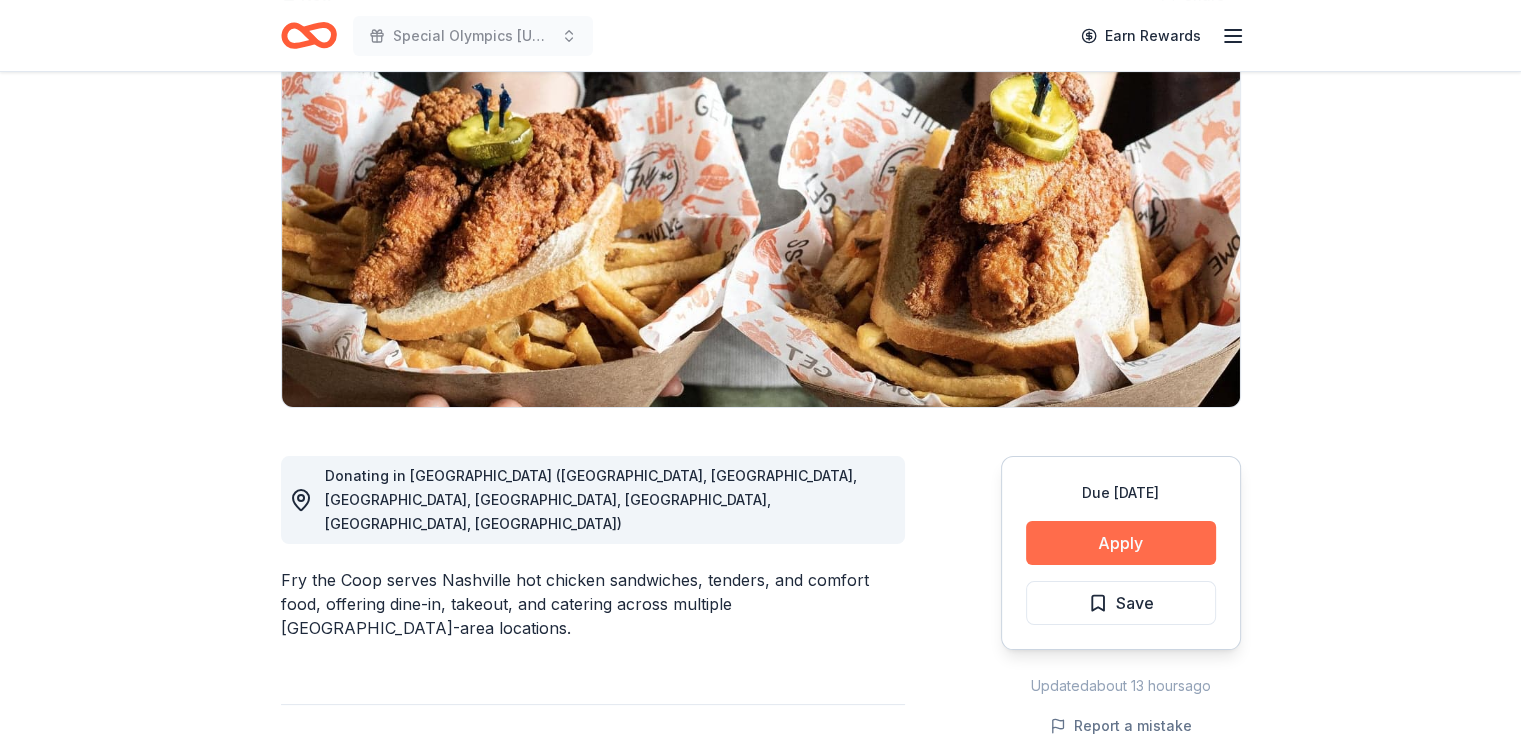click on "Apply" at bounding box center (1121, 543) 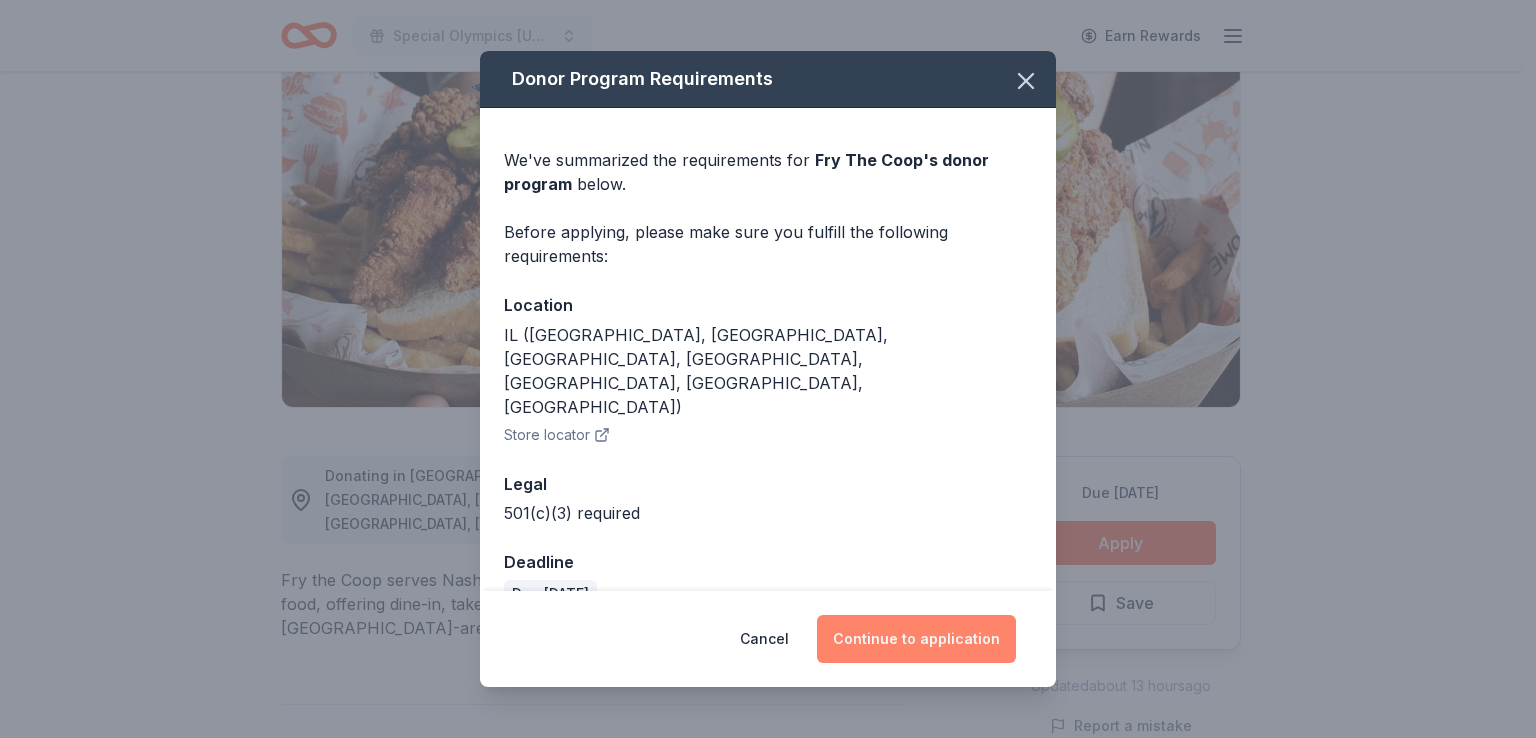 click on "Continue to application" at bounding box center (916, 639) 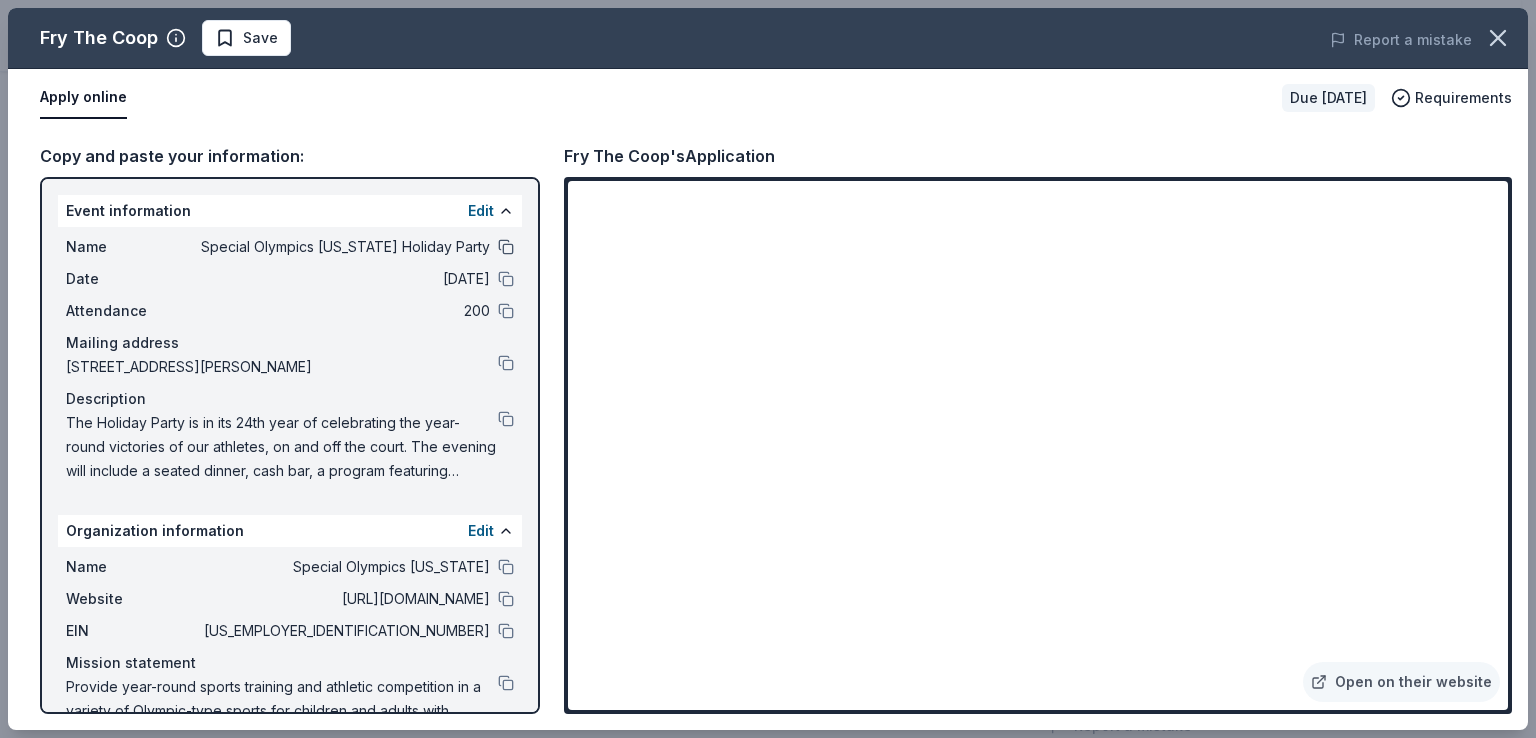click at bounding box center [506, 247] 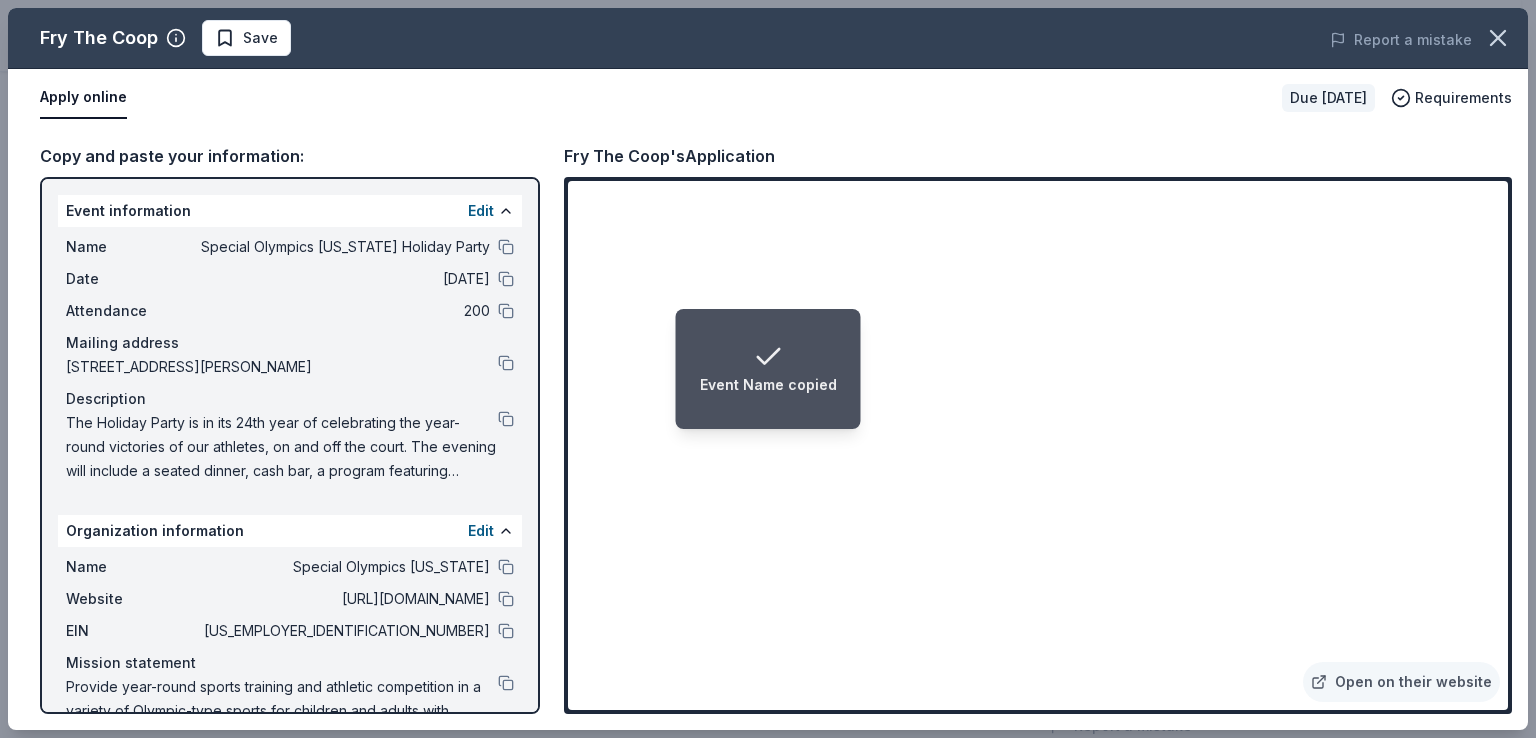 click at bounding box center (506, 419) 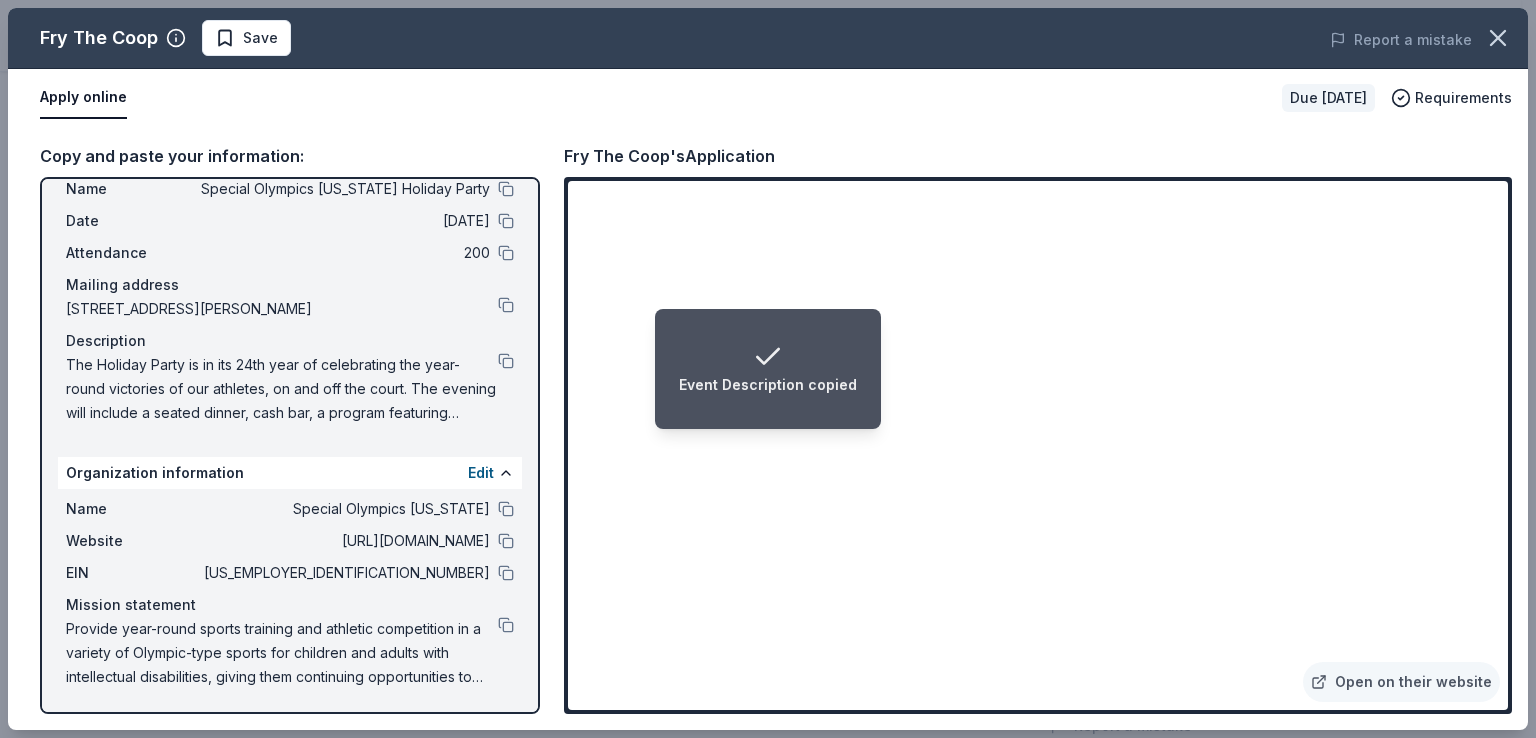 scroll, scrollTop: 0, scrollLeft: 0, axis: both 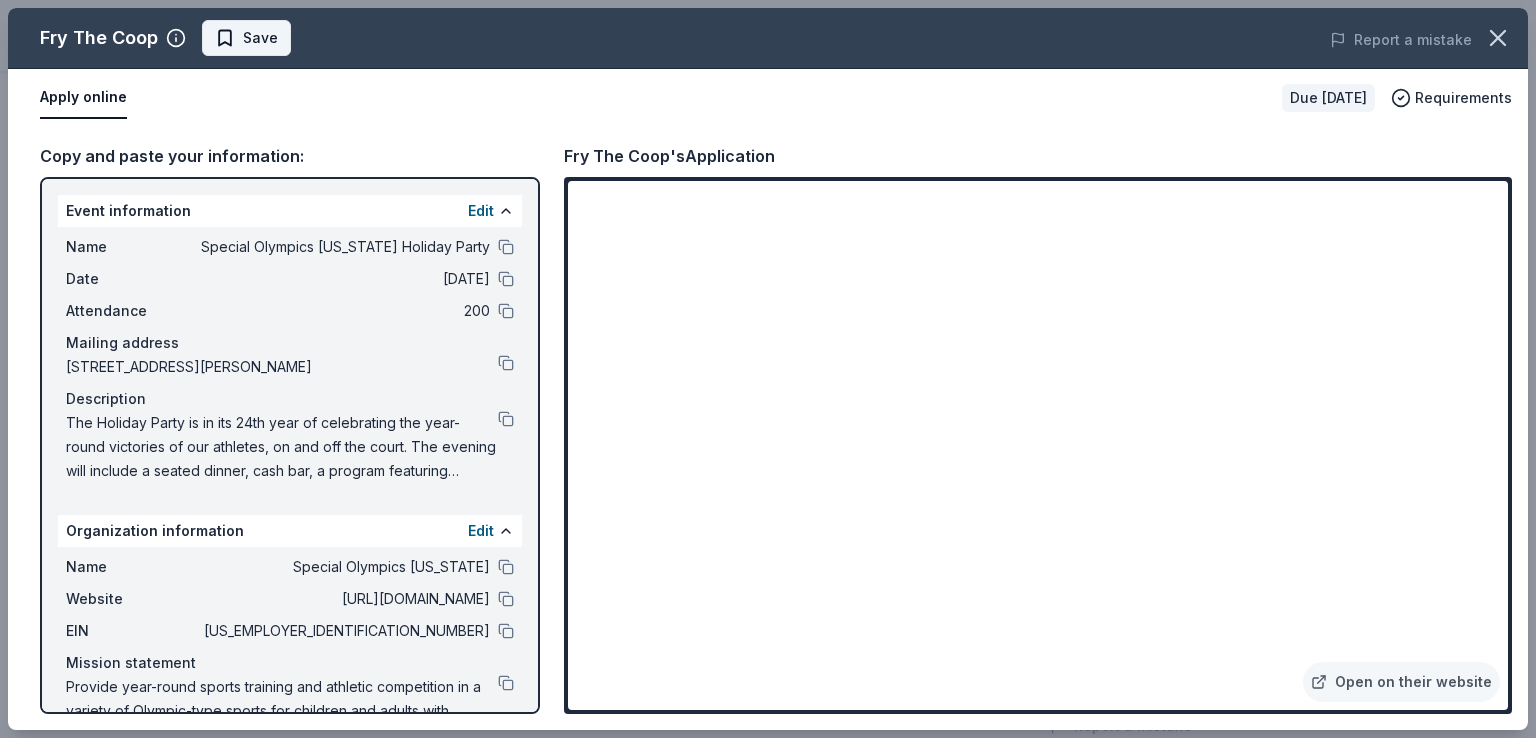 click on "Save" at bounding box center [260, 38] 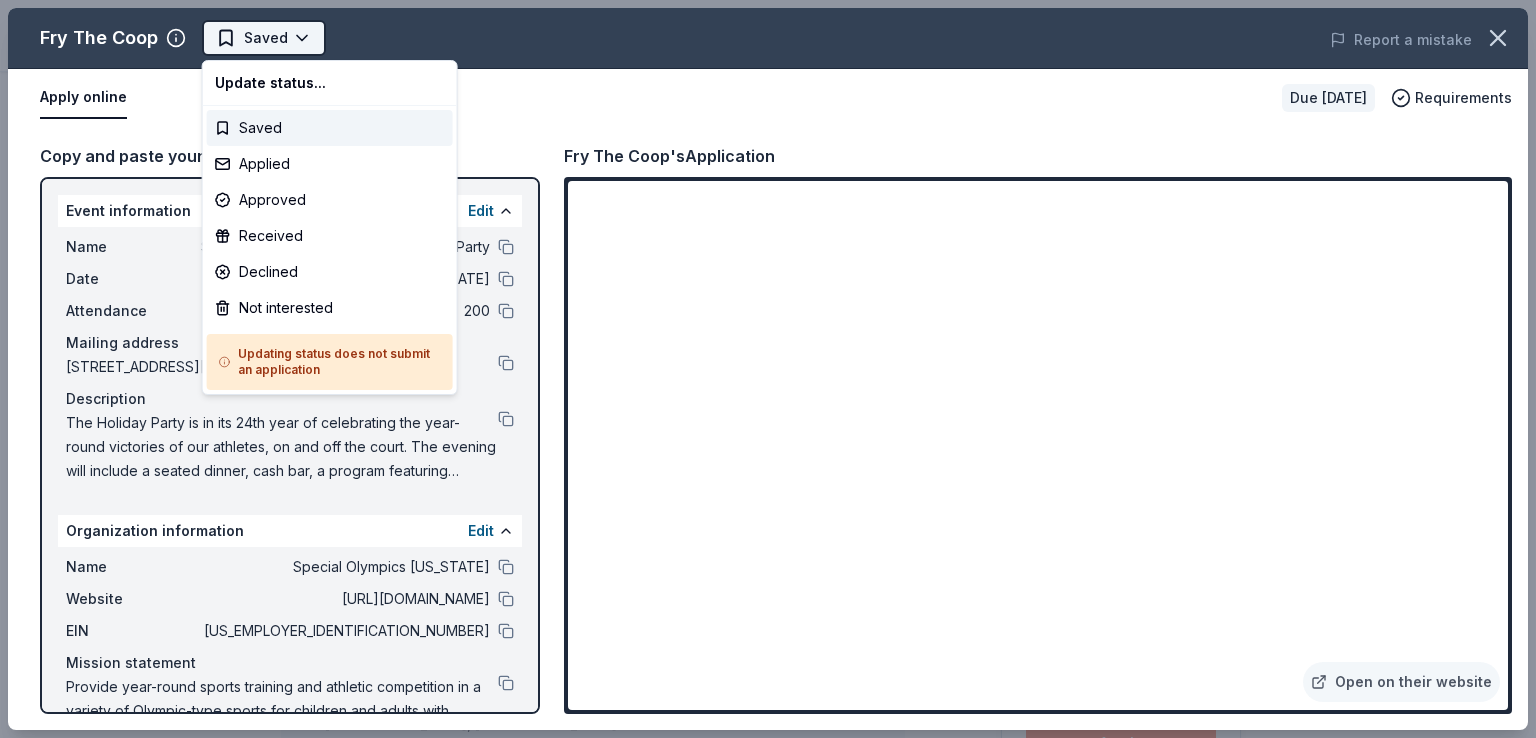 click on "Special Olympics [US_STATE] Holiday Party  Saved Apply Due [DATE] Share Fry The Coop New Share Donating in [GEOGRAPHIC_DATA] ([GEOGRAPHIC_DATA], [GEOGRAPHIC_DATA], [GEOGRAPHIC_DATA], [GEOGRAPHIC_DATA], [GEOGRAPHIC_DATA], [GEOGRAPHIC_DATA], [GEOGRAPHIC_DATA]) [GEOGRAPHIC_DATA] serves [GEOGRAPHIC_DATA] hot chicken sandwiches, tenders, and comfort food, offering dine-in, takeout, and catering across multiple [GEOGRAPHIC_DATA]-area locations. What they donate Food, gift cards Meals Auction & raffle Donation is small & easy to send to guests You may submit applications every   year .    You may receive donations every   year Who they donate to  Preferred 501(c)(3) required We ' re collecting data on   approval rate ; check back soon. We ' re collecting data on   donation value ; check back soon. Due [DATE] Apply Saved Updated  about 14 hours  ago Report a mistake New Be the first to review this company! Leave a review Product Blog Pricing Legal Email ©  2025  TheShareWay. All rights reserved. Fry The Coop Saved Report a mistake Apply online Due [DATE] Requirements Event information Edit" at bounding box center [768, 369] 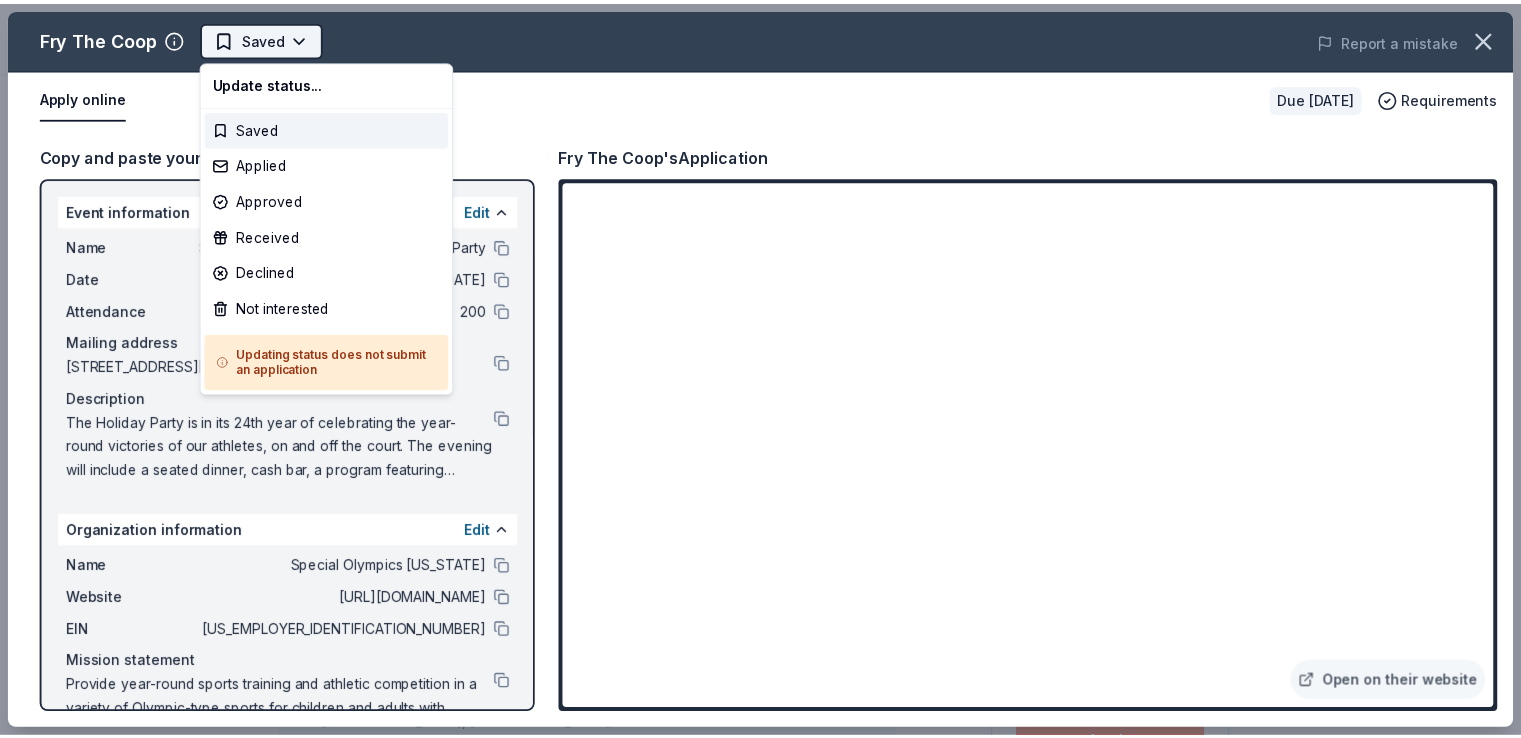 scroll, scrollTop: 0, scrollLeft: 0, axis: both 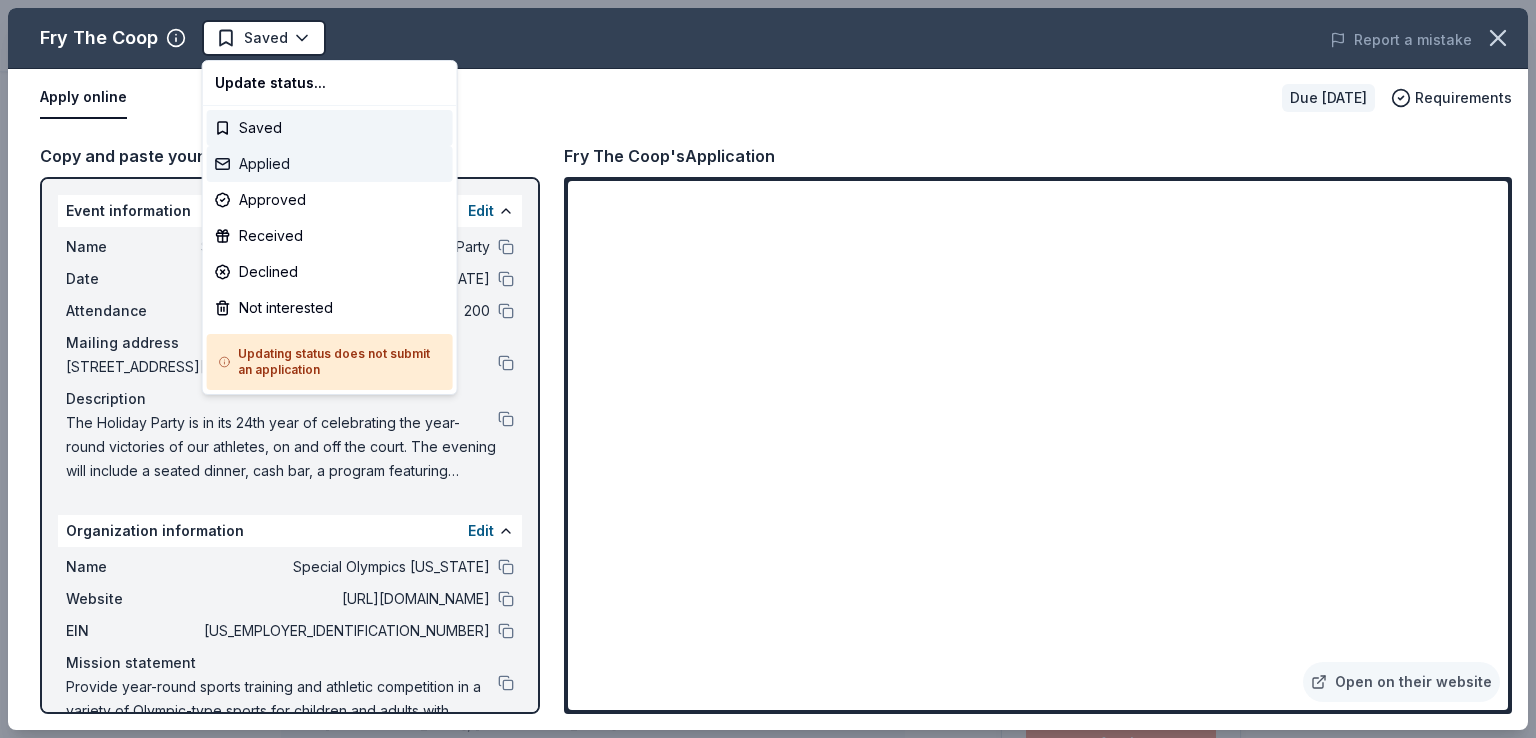 click on "Applied" at bounding box center [330, 164] 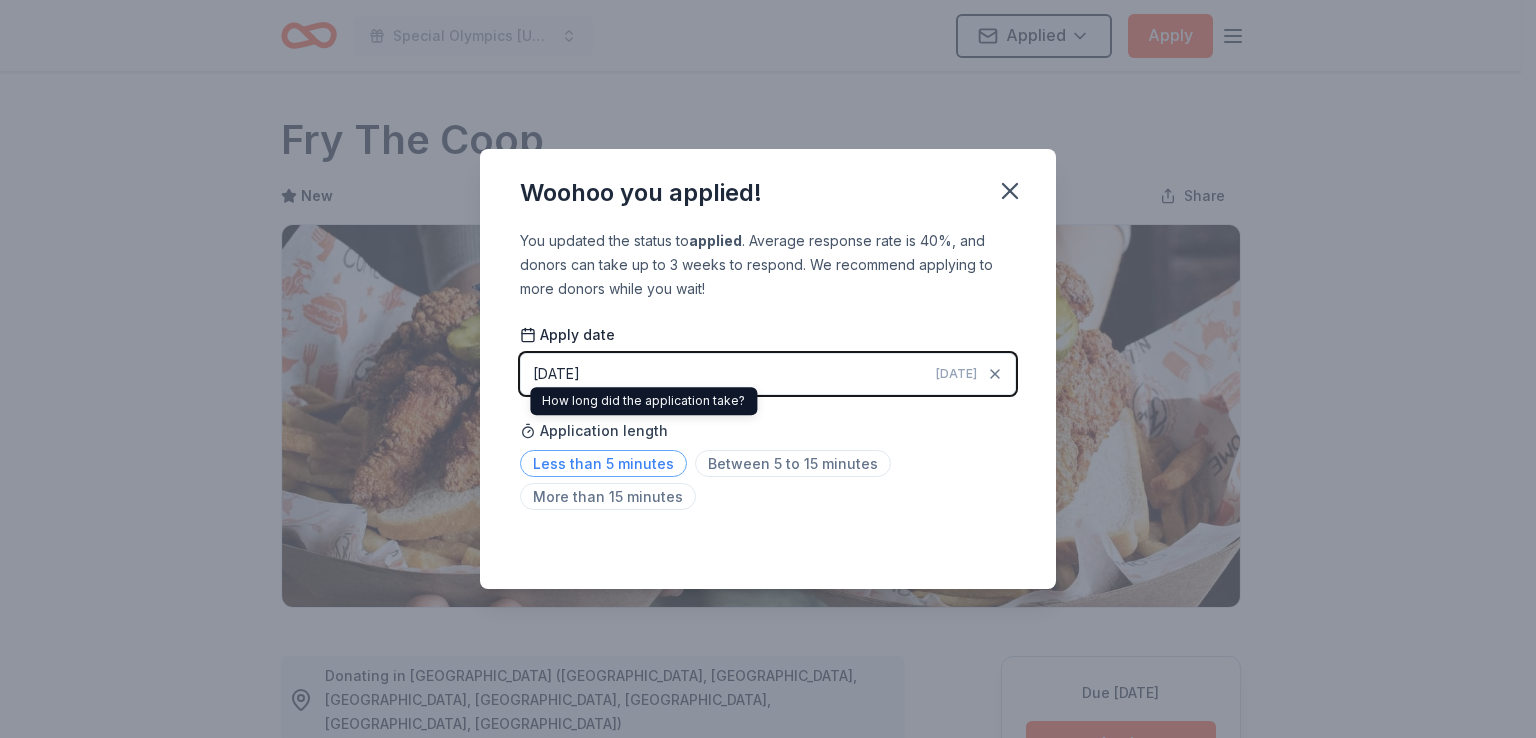 click on "Less than 5 minutes" at bounding box center (603, 463) 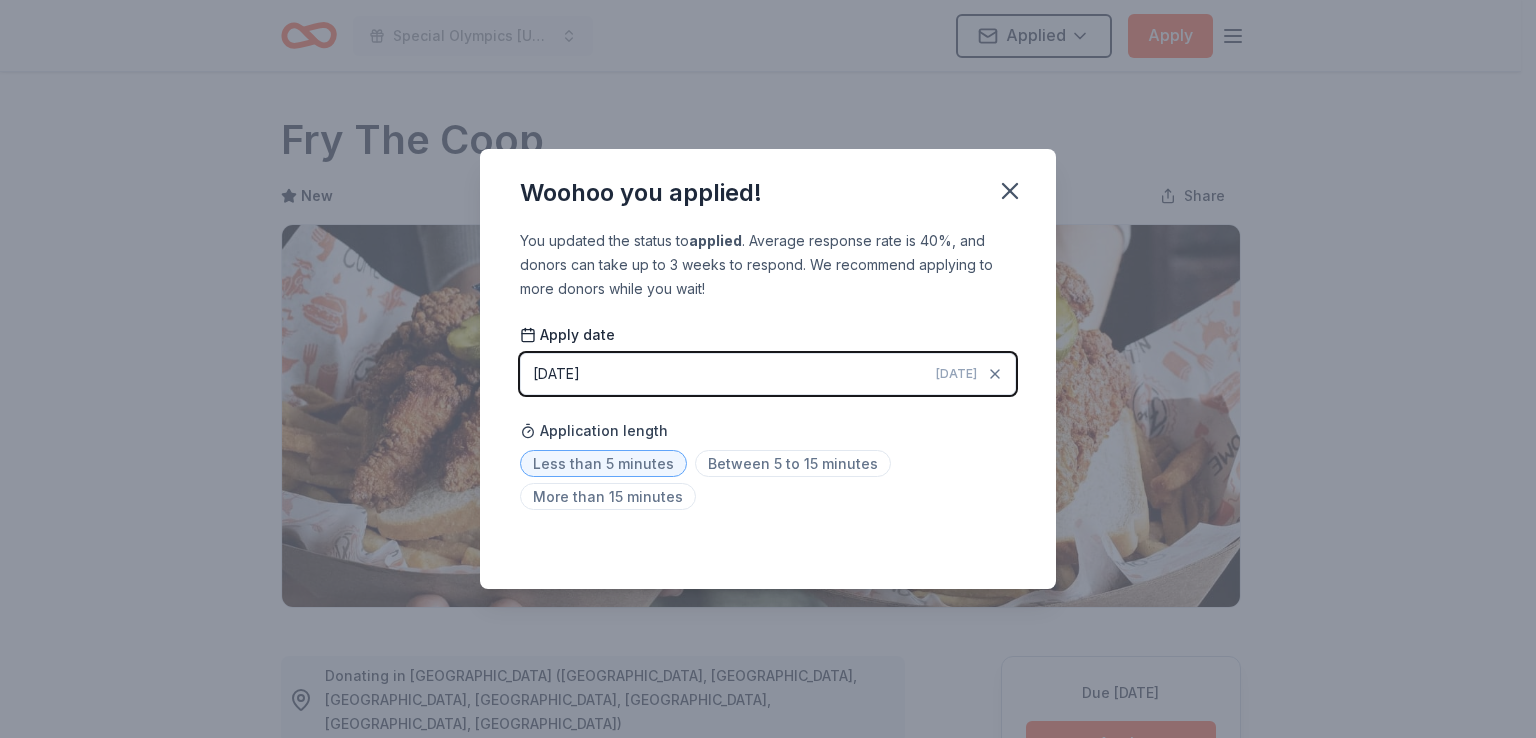 drag, startPoint x: 1015, startPoint y: 197, endPoint x: 944, endPoint y: 61, distance: 153.41772 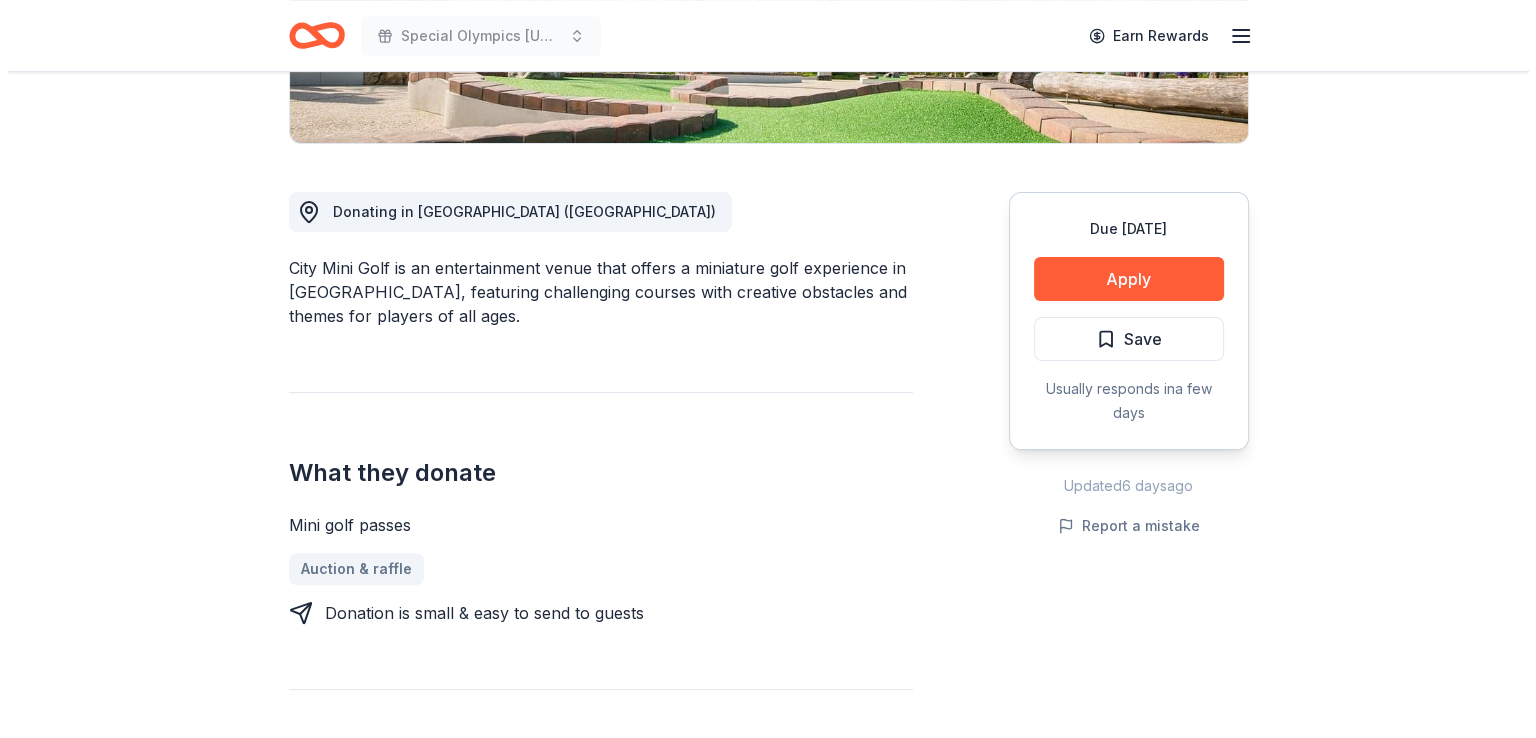 scroll, scrollTop: 500, scrollLeft: 0, axis: vertical 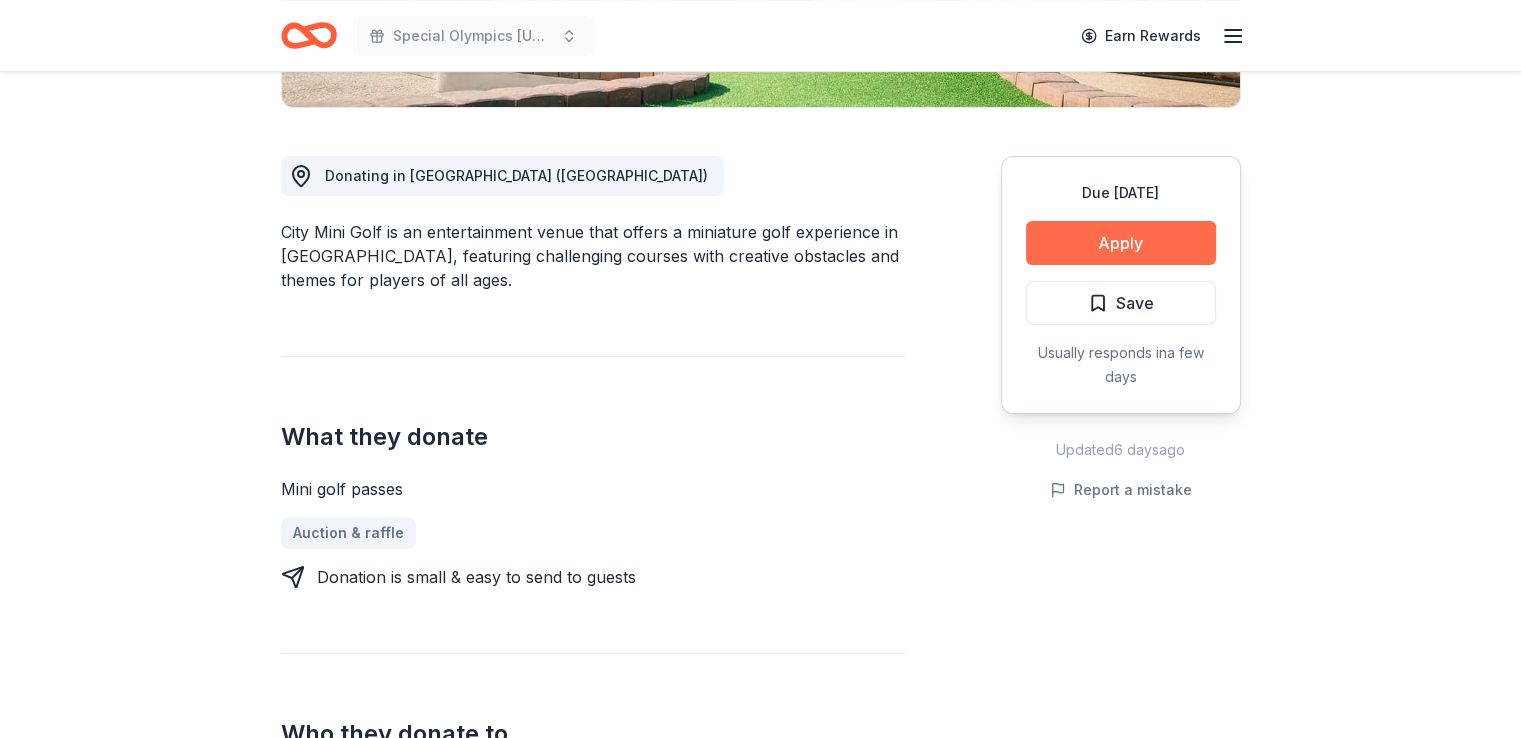 click on "Apply" at bounding box center (1121, 243) 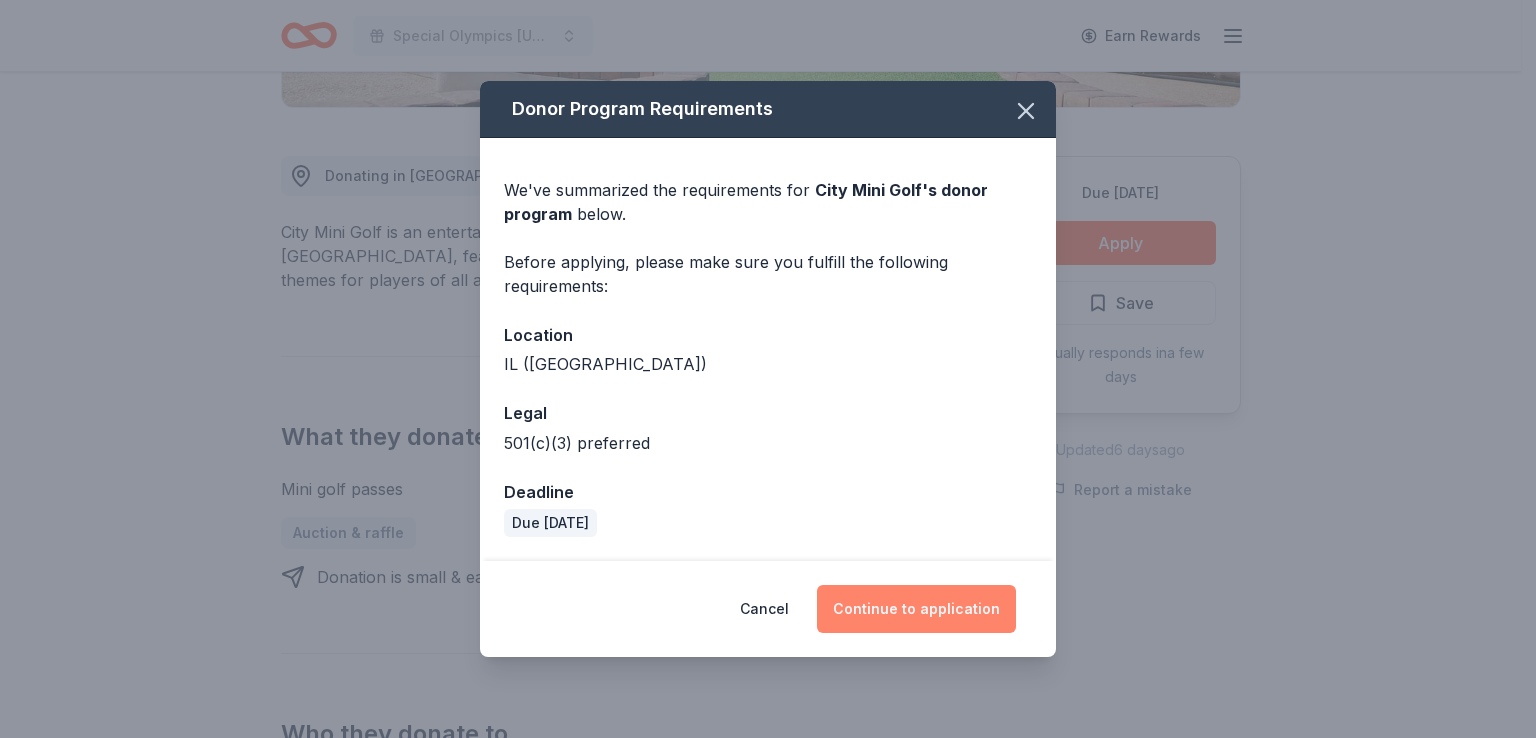 click on "Continue to application" at bounding box center (916, 609) 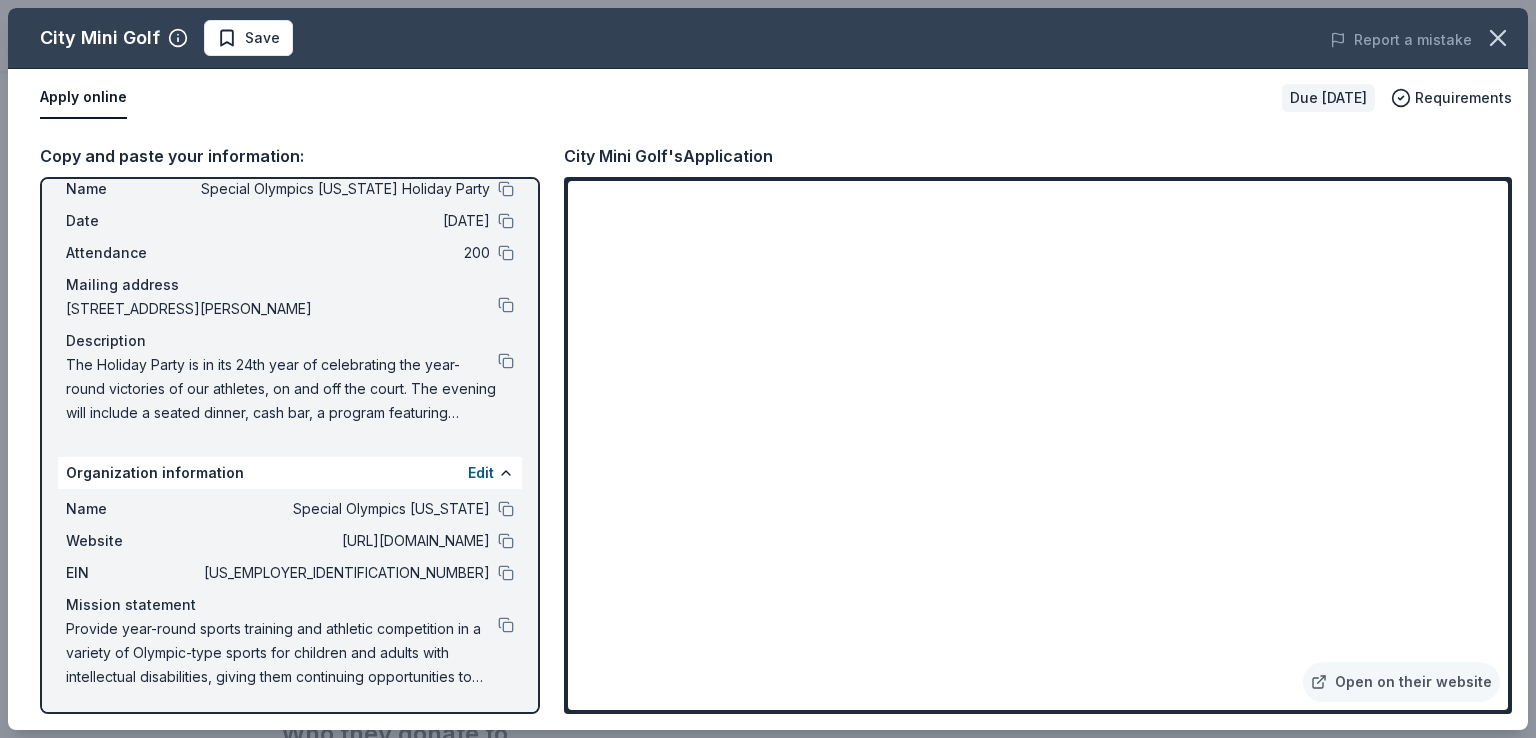 scroll, scrollTop: 0, scrollLeft: 0, axis: both 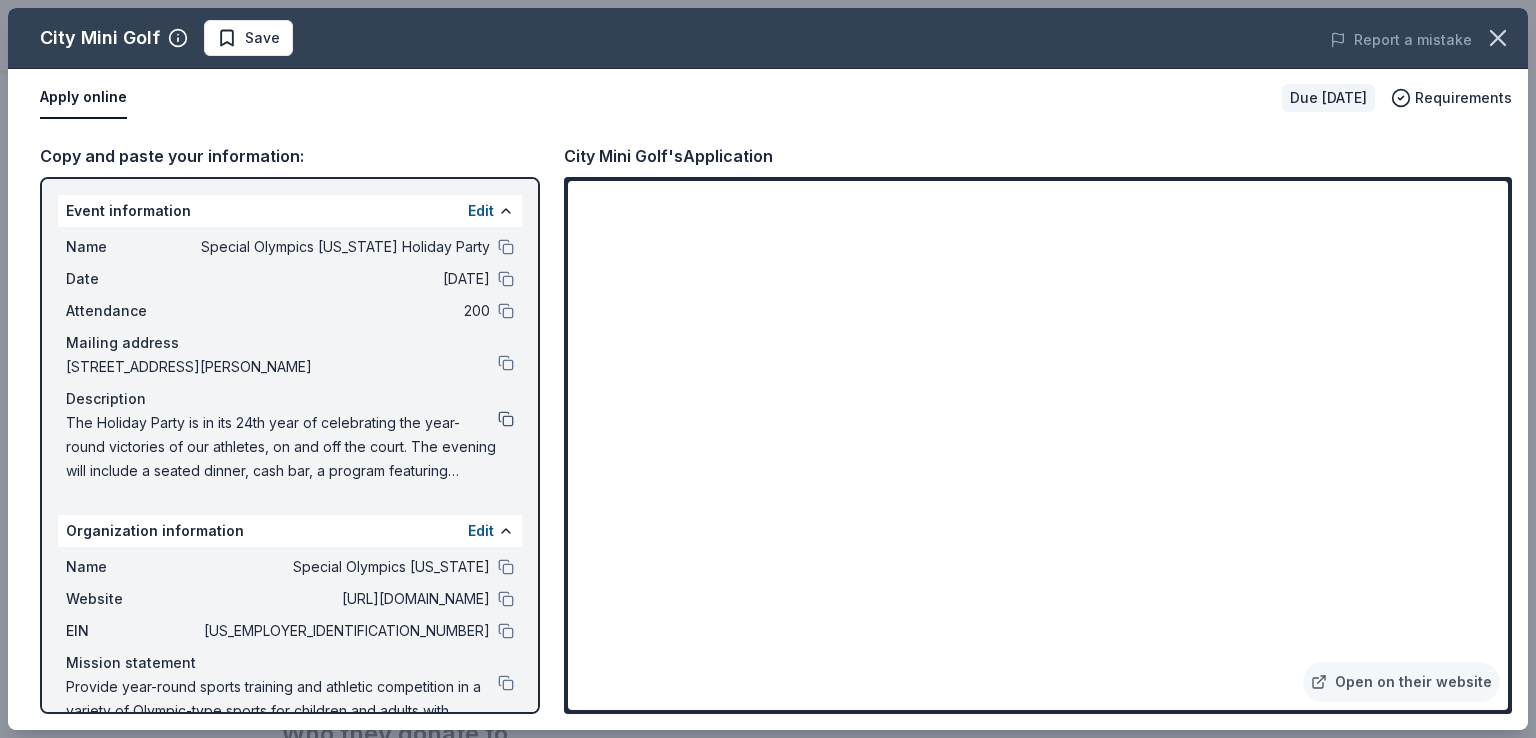 click at bounding box center (506, 419) 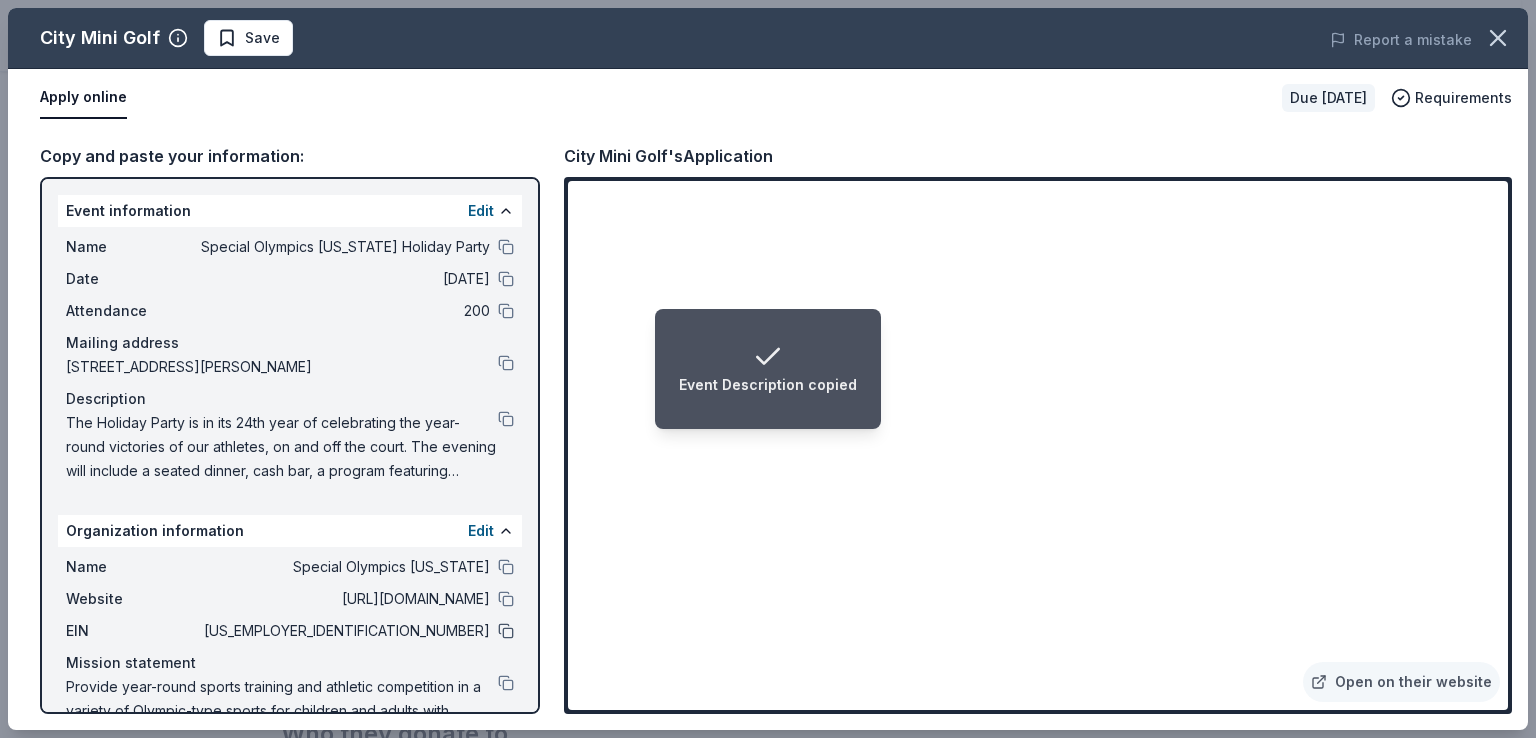 click at bounding box center (506, 631) 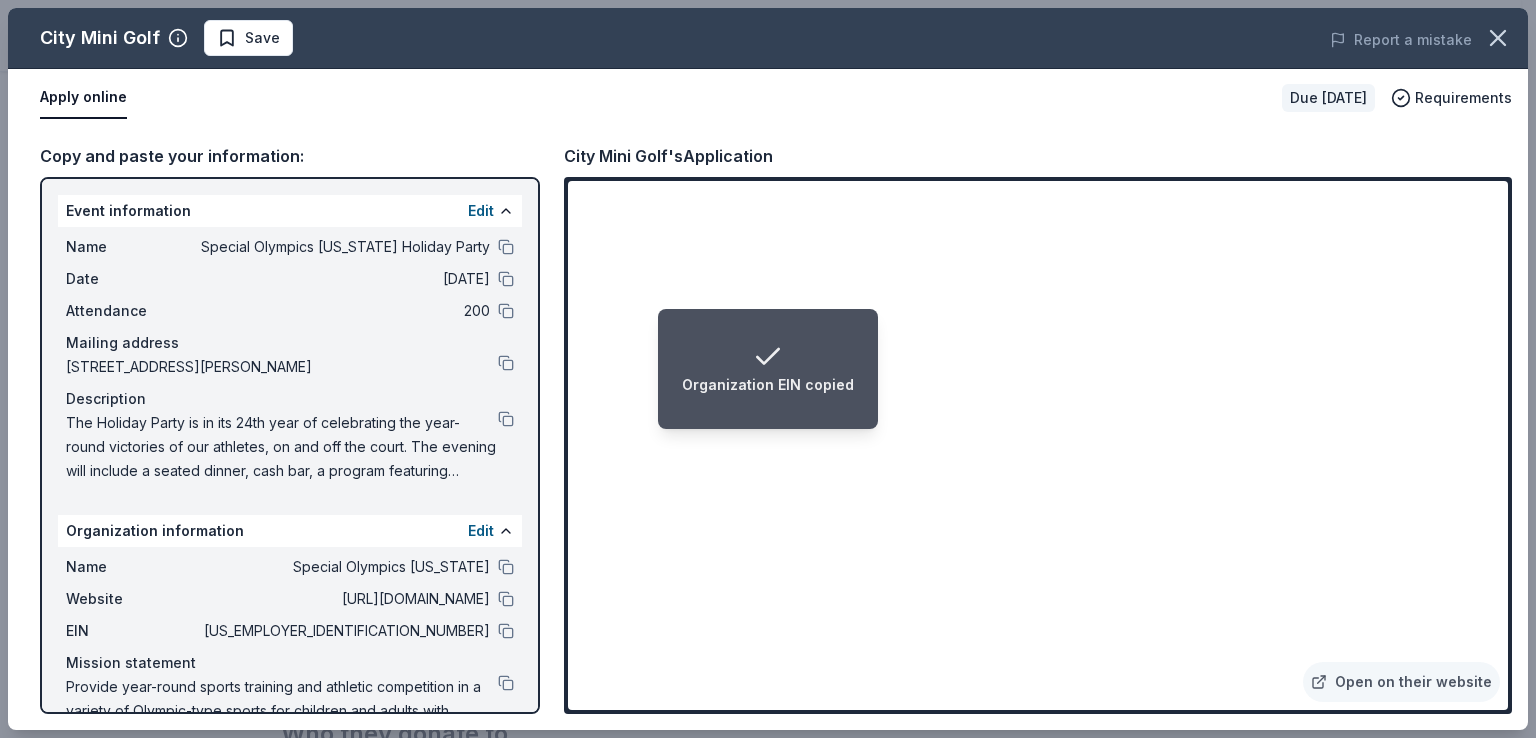 click on "Save" at bounding box center [248, 38] 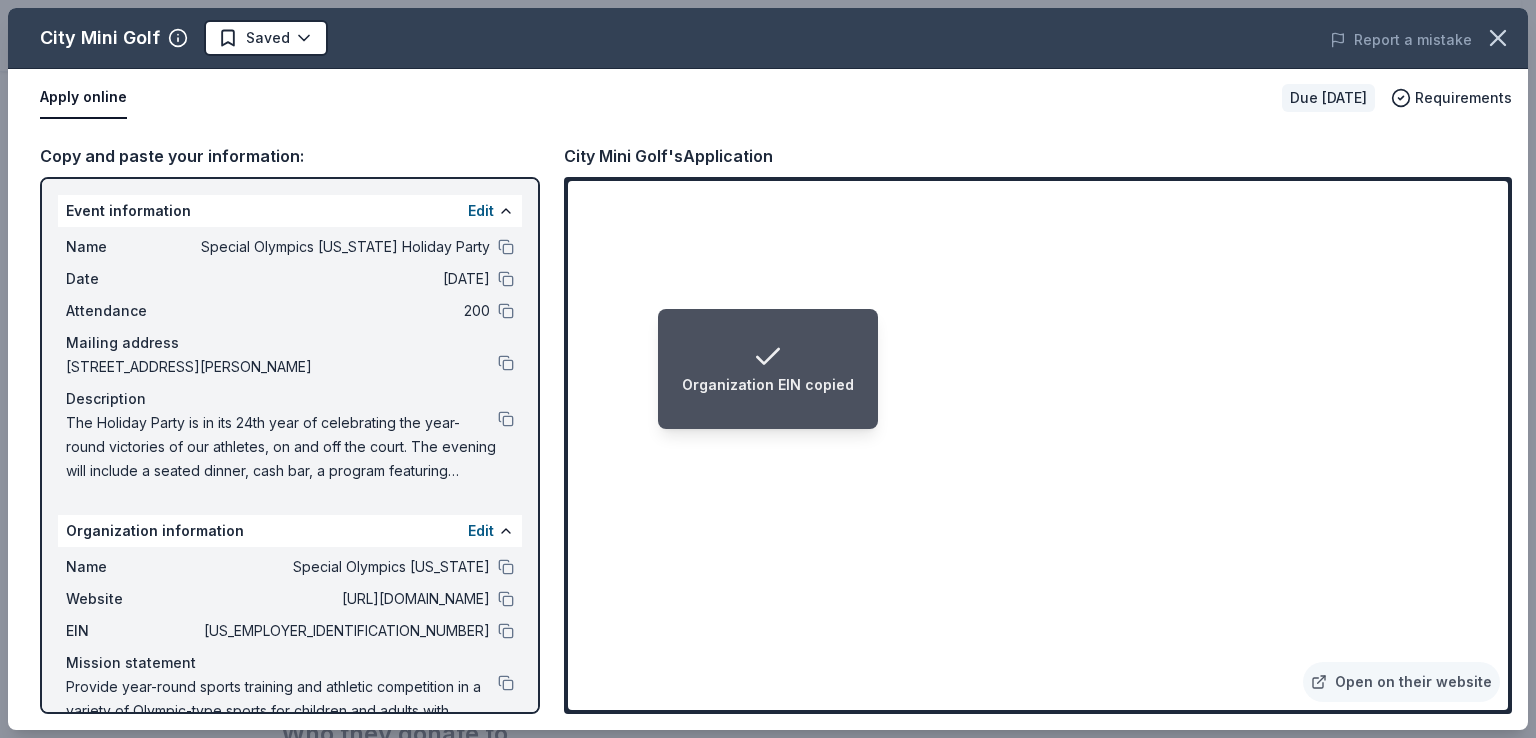 click on "Organization EIN copied Special Olympics Illinois Holiday Party  Earn Rewards Due in 115 days Share City Mini Golf New Share Donating in IL (Chicago) City Mini Golf is an entertainment venue that offers a miniature golf experience in Chicago, featuring challenging courses with creative obstacles and themes for players of all ages. What they donate Mini golf passes Auction & raffle Donation is small & easy to send to guests Who they donate to  Preferred 501(c)(3) preferred We ' re collecting data on   approval rate ; check back soon. We ' re collecting data on   donation value ; check back soon. Due in 115 days Apply Saved Usually responds in  a few days Updated  6 days  ago Report a mistake New Be the first to review this company! Leave a review Similar donors Top rated 8   applies  last week 89 days left Online app Total Wine 5.0 Local 115 days left Online app Chicago Athletic Clubs New Membership(s) 1   apply  last week Local 117 days left Online app Peoria Parks New Local 115 days left Online app New 1   1" at bounding box center (768, -131) 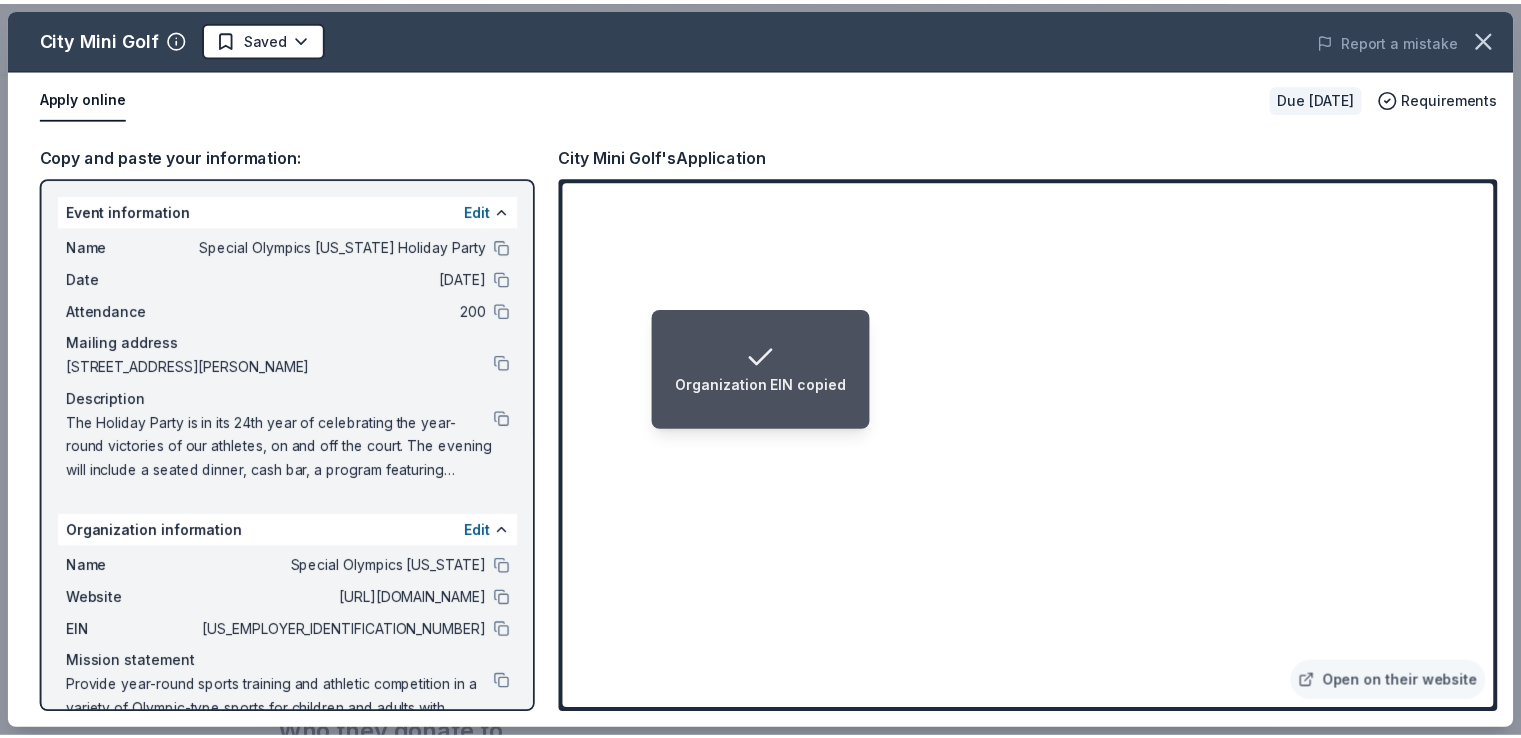 scroll, scrollTop: 0, scrollLeft: 0, axis: both 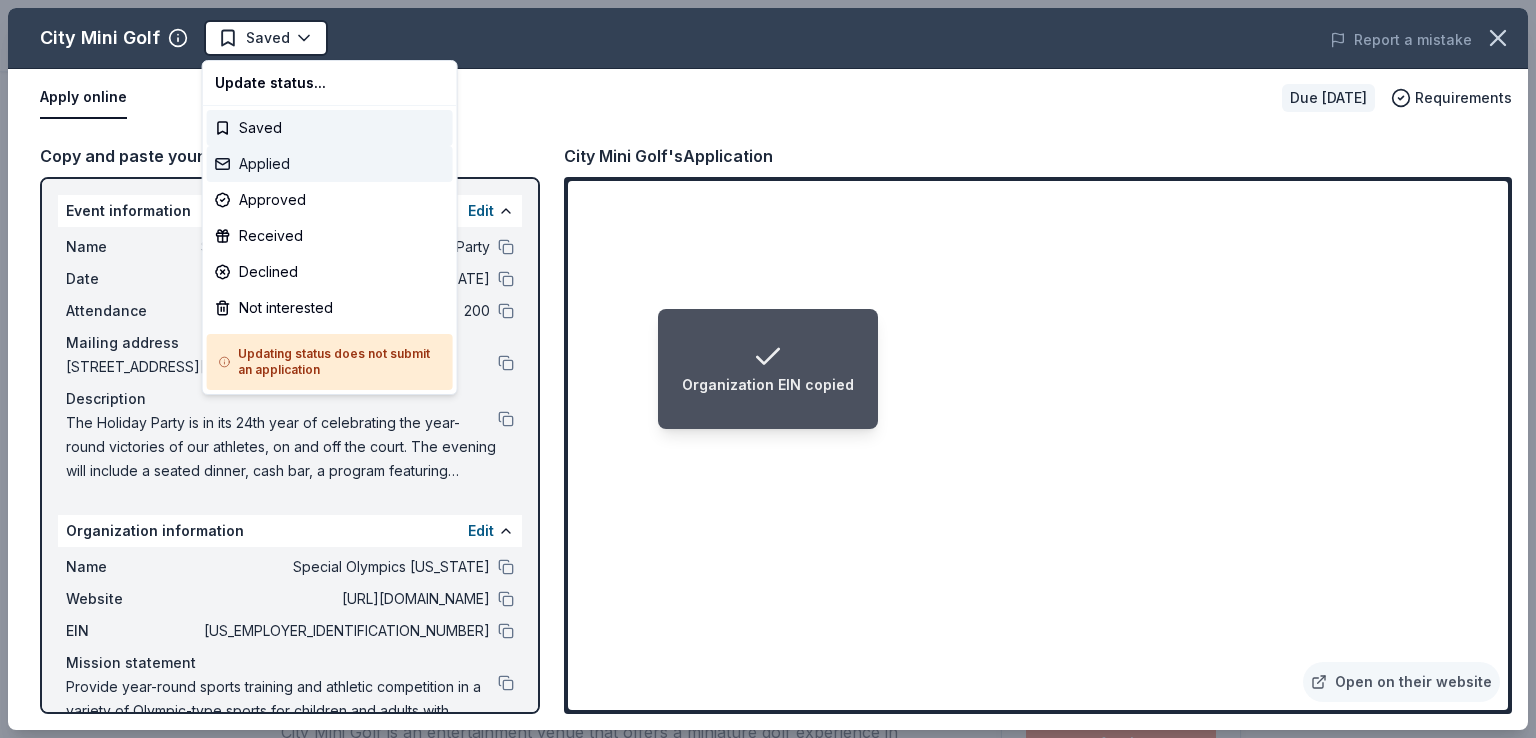 click on "Applied" at bounding box center (330, 164) 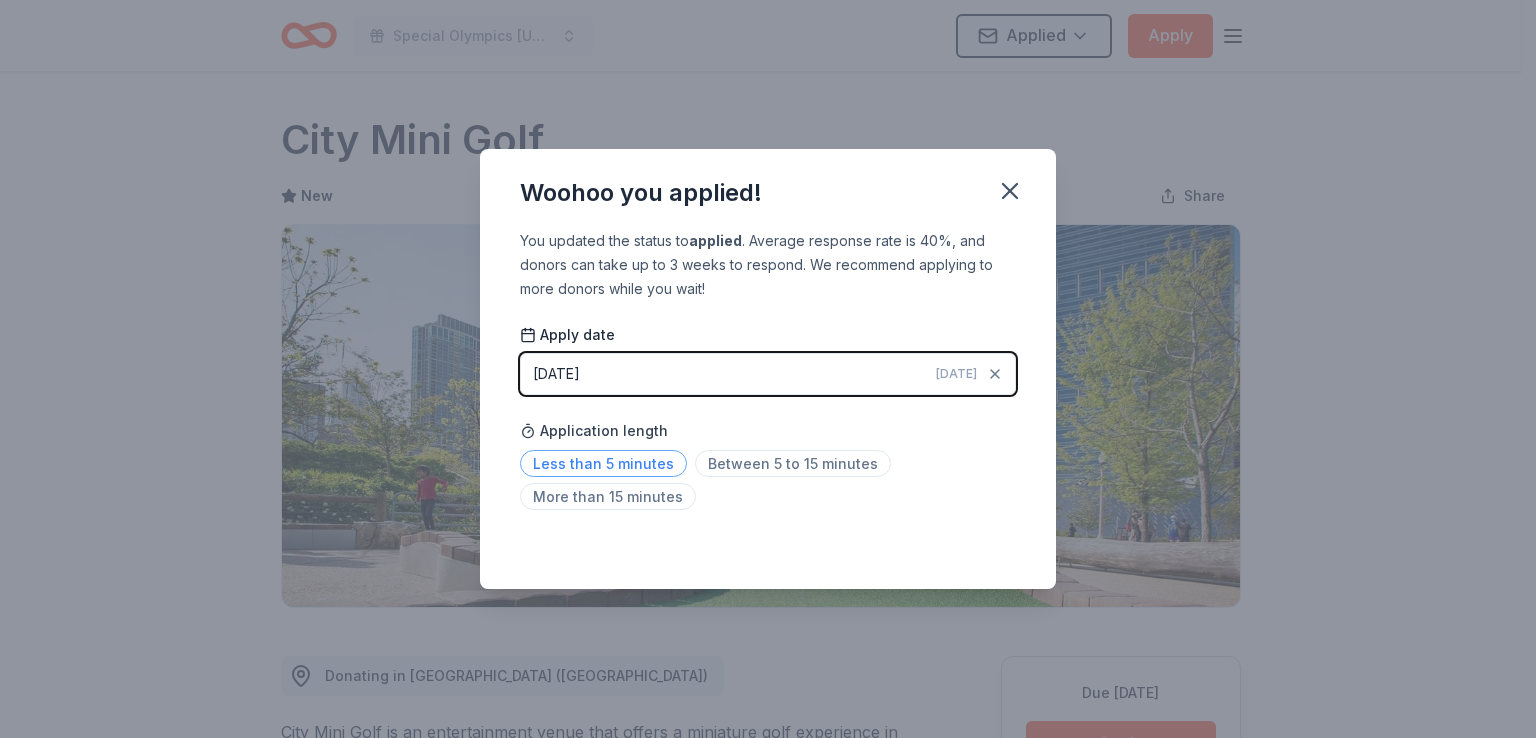 click on "Less than 5 minutes" at bounding box center (603, 463) 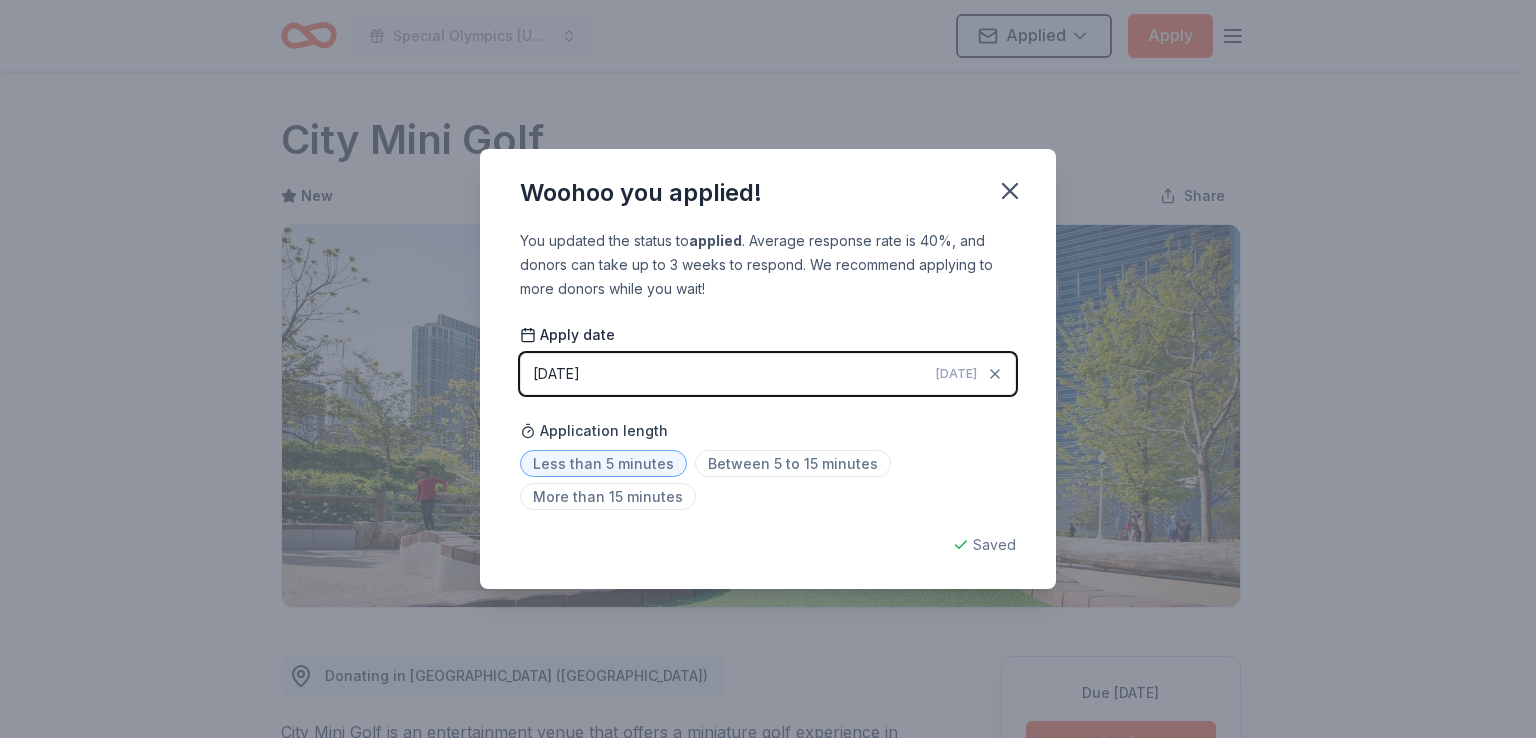 click on "Saved" at bounding box center (768, 545) 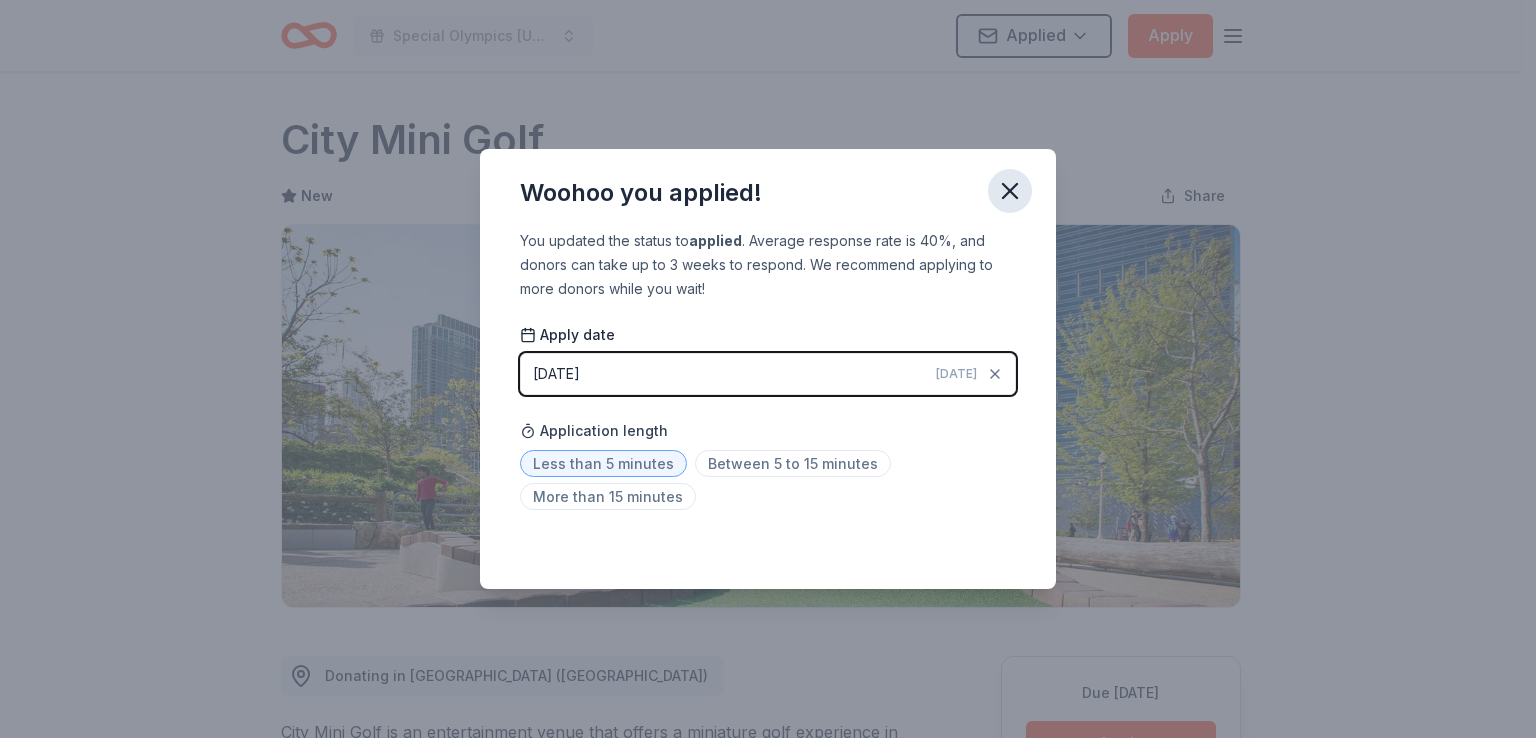 click 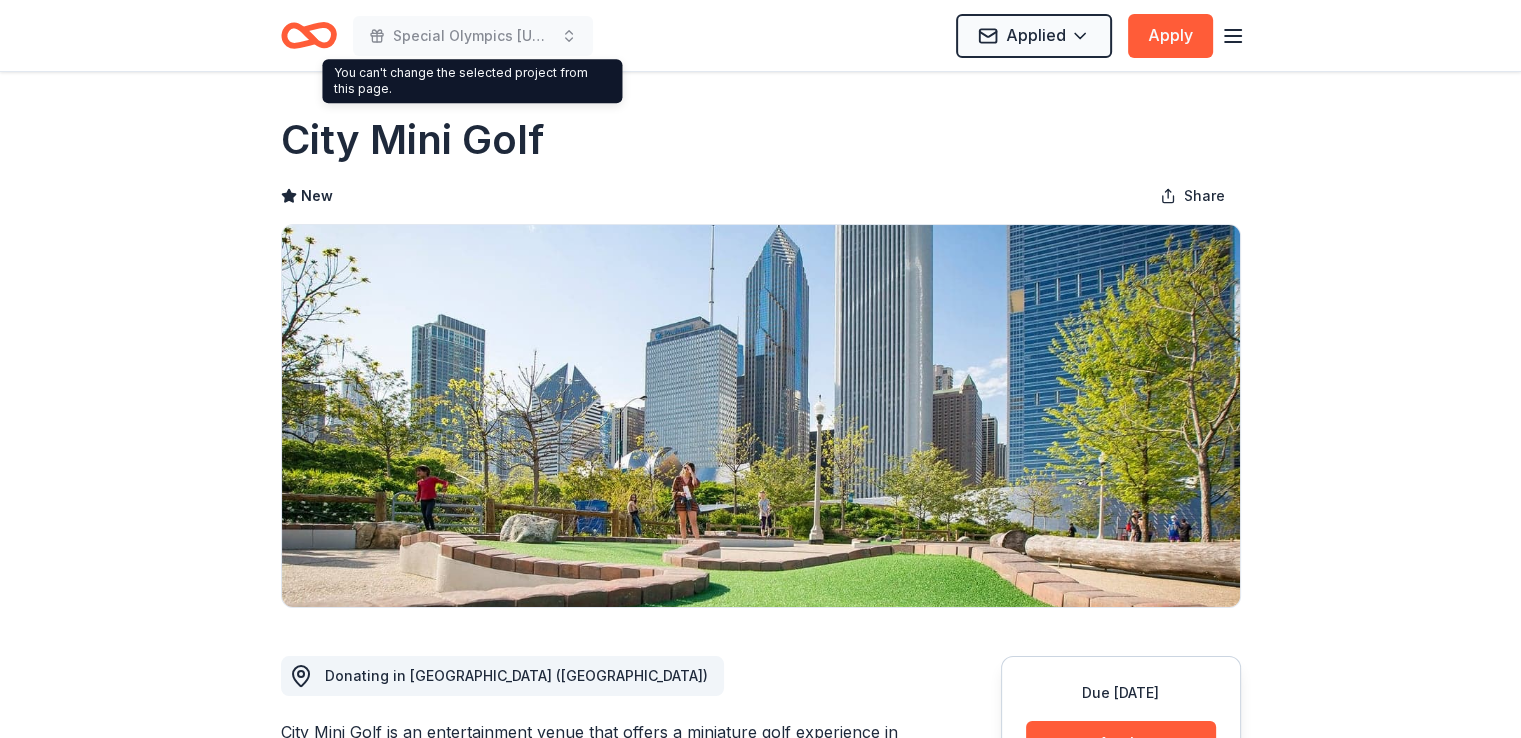 click 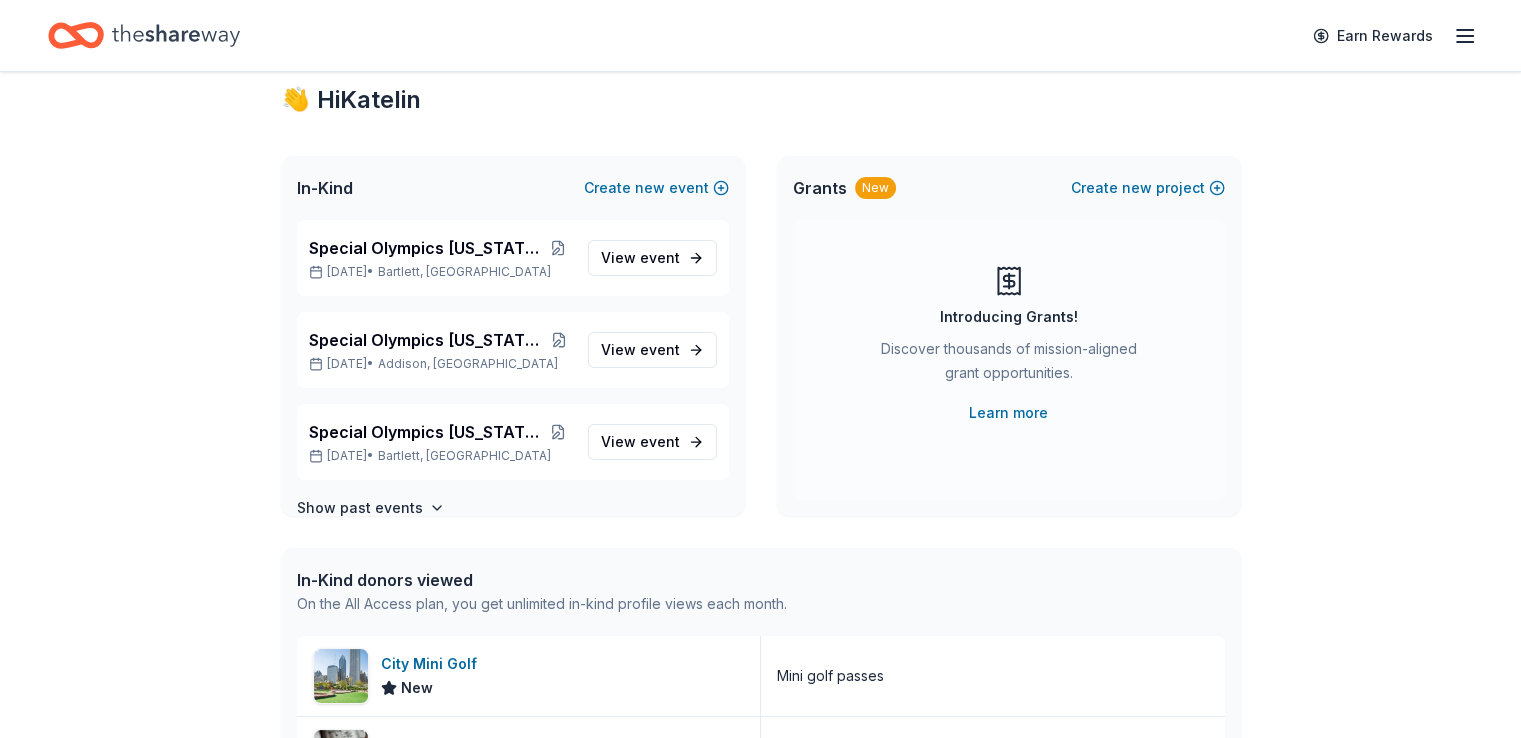 scroll, scrollTop: 100, scrollLeft: 0, axis: vertical 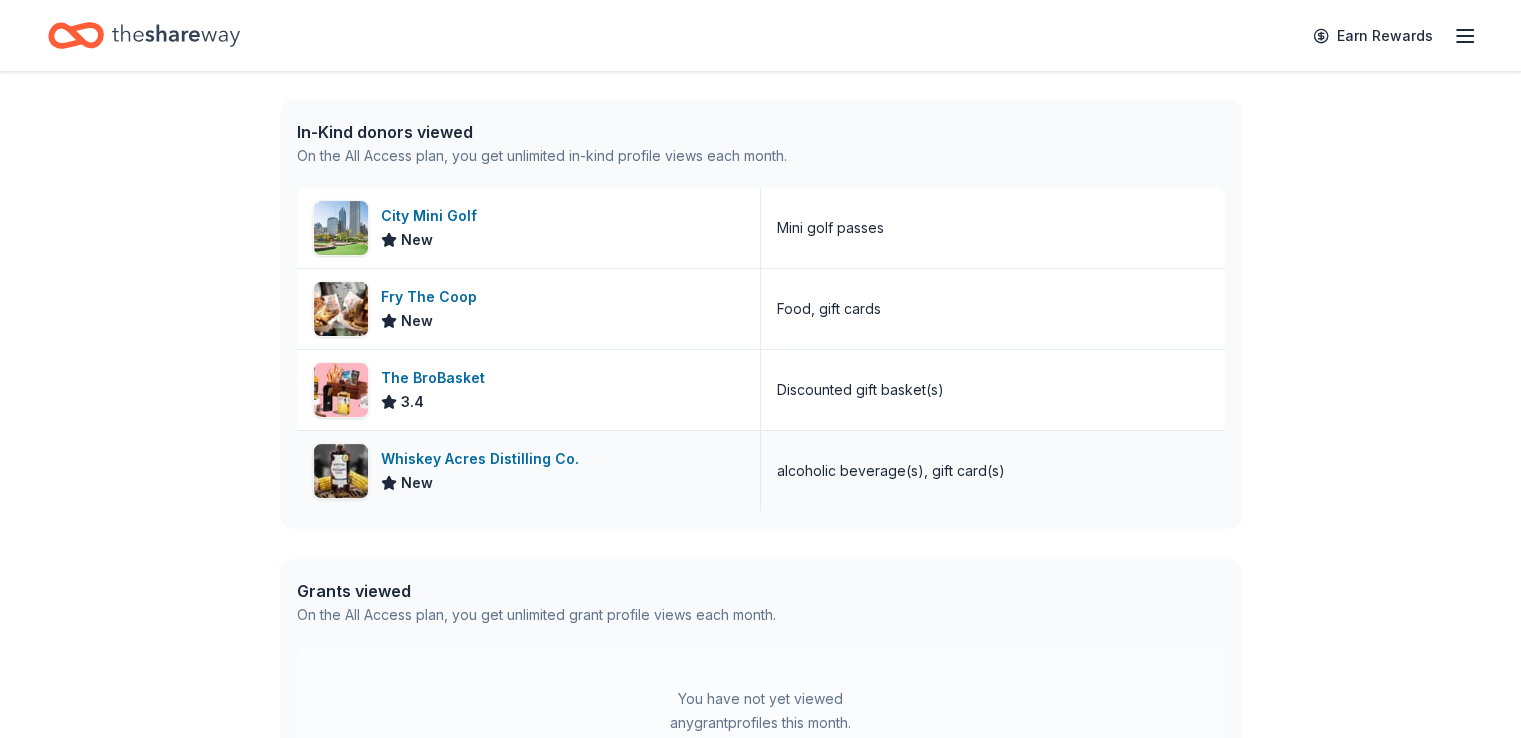 click on "Whiskey Acres Distilling Co." at bounding box center [484, 459] 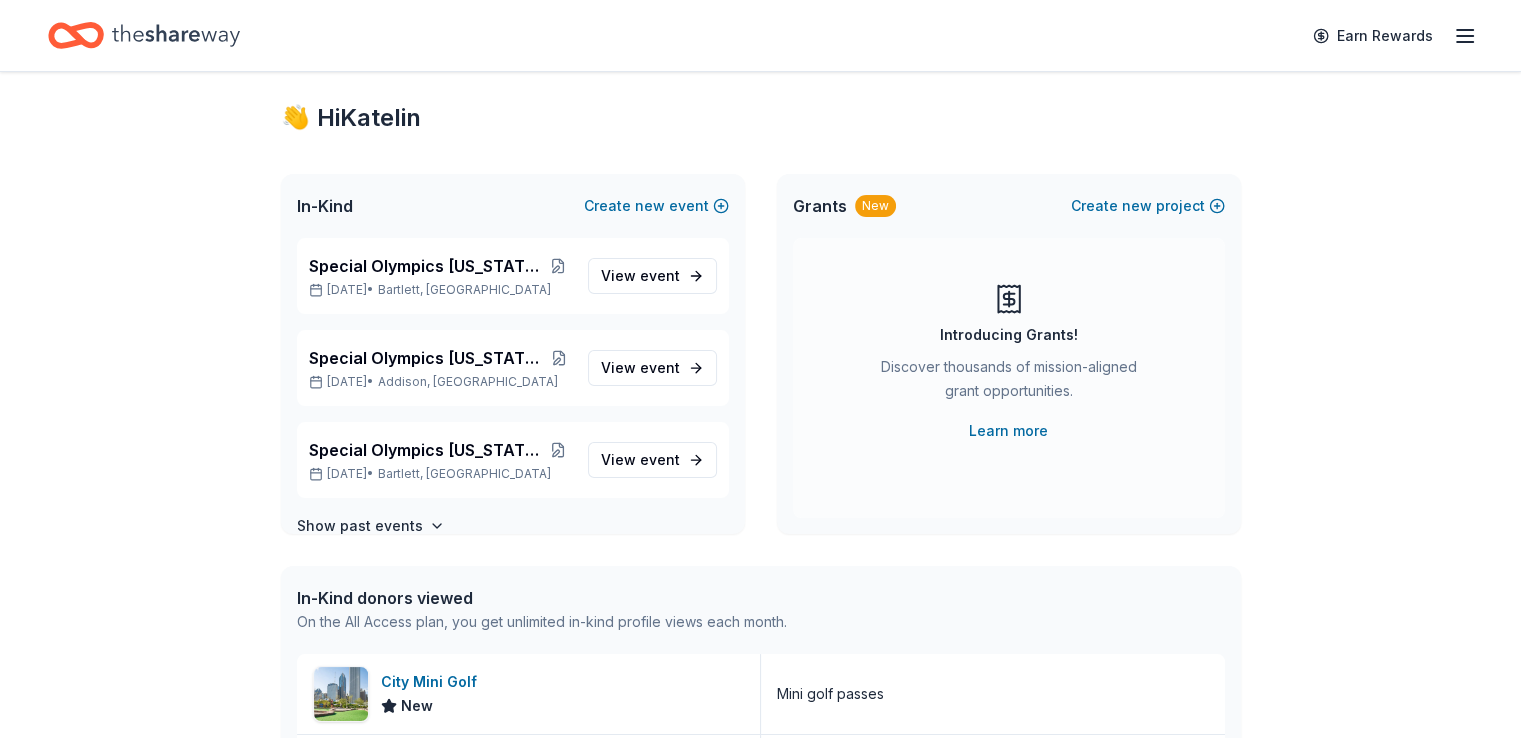 scroll, scrollTop: 0, scrollLeft: 0, axis: both 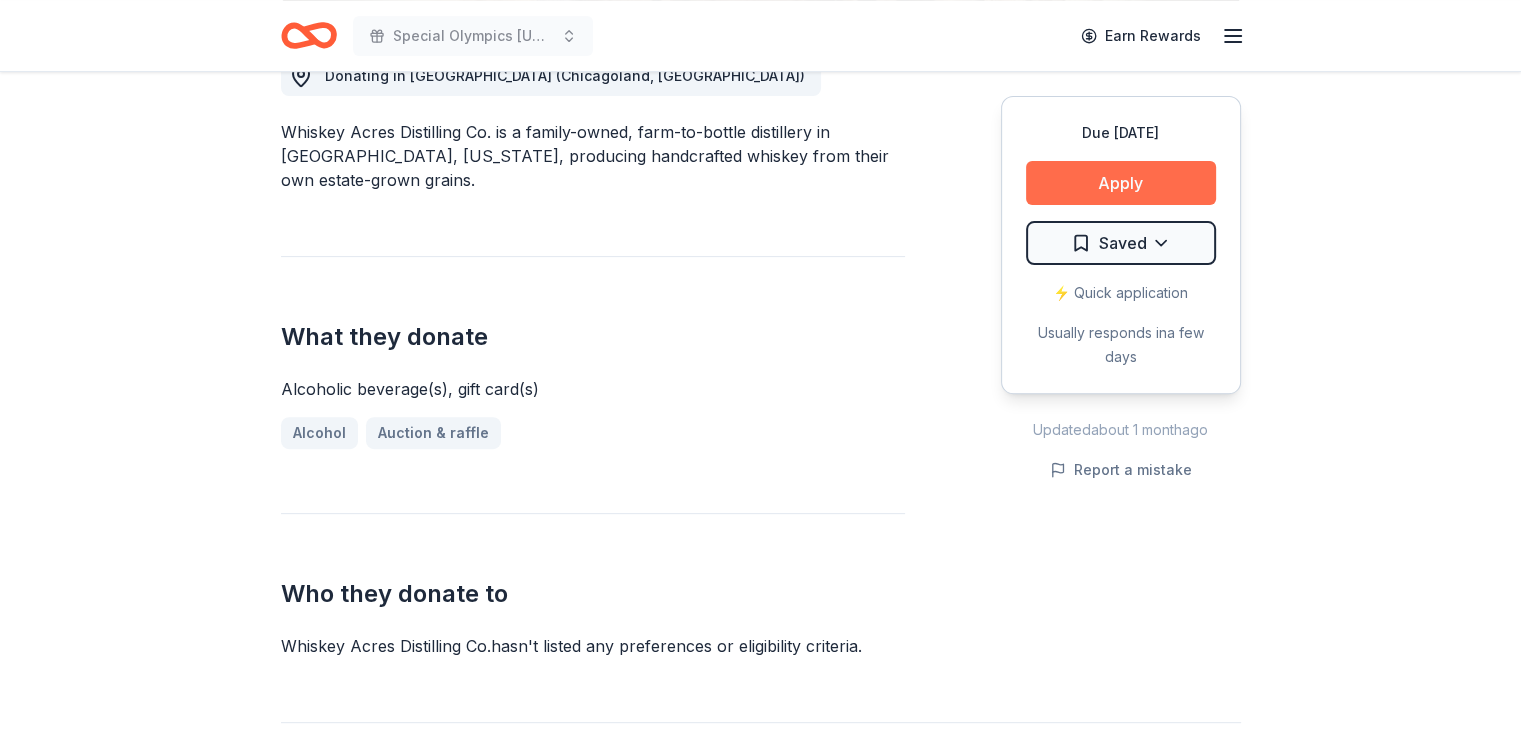 click on "Apply" at bounding box center (1121, 183) 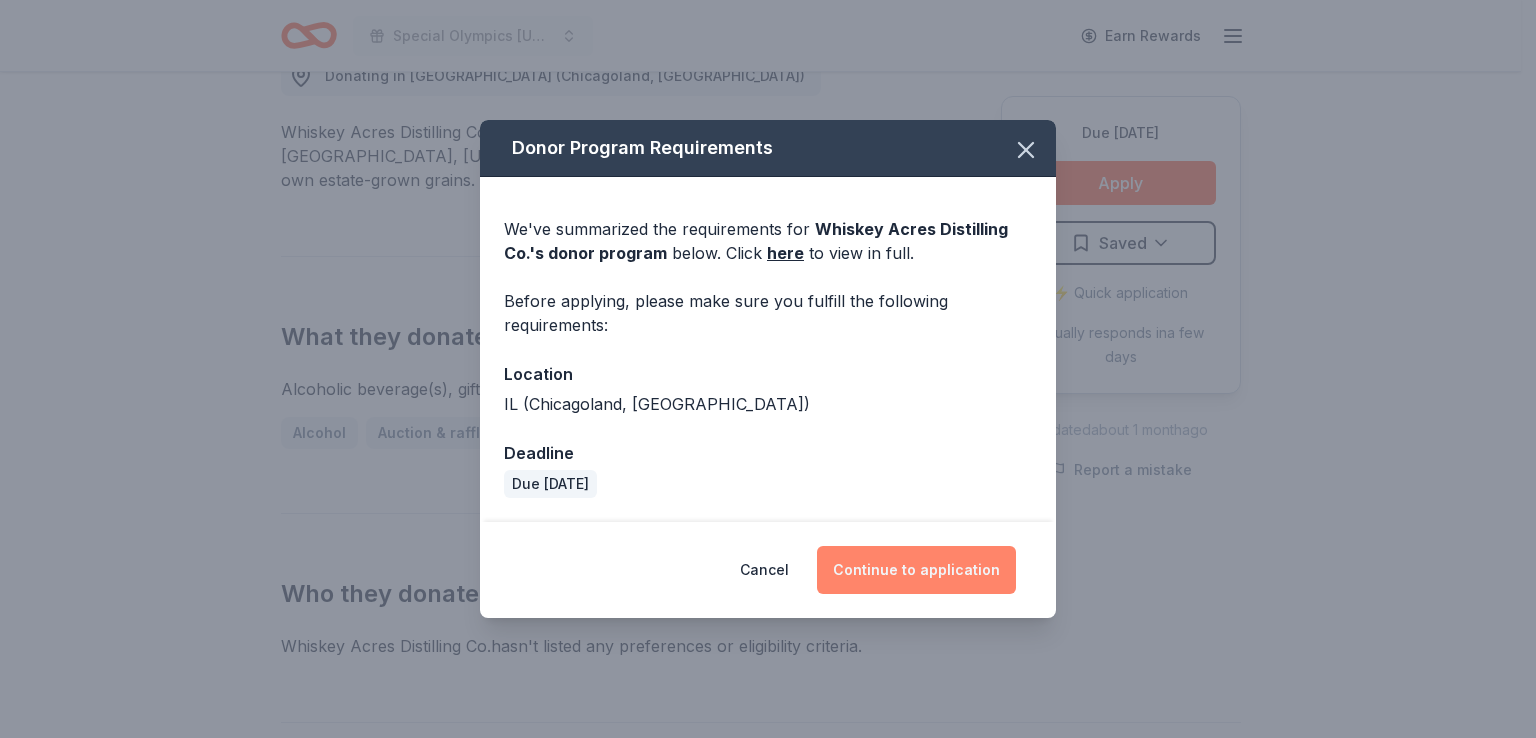 click on "Continue to application" at bounding box center (916, 570) 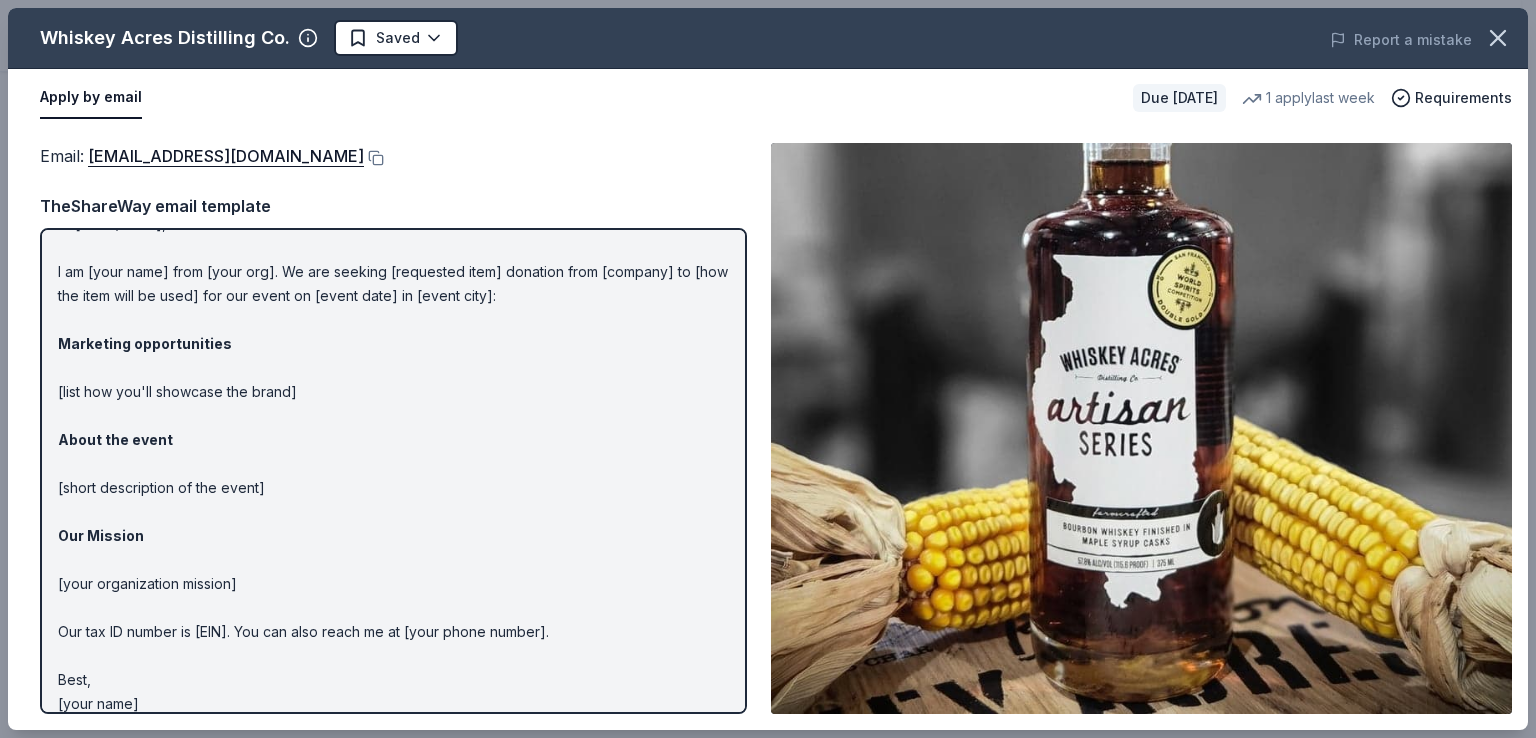 scroll, scrollTop: 52, scrollLeft: 0, axis: vertical 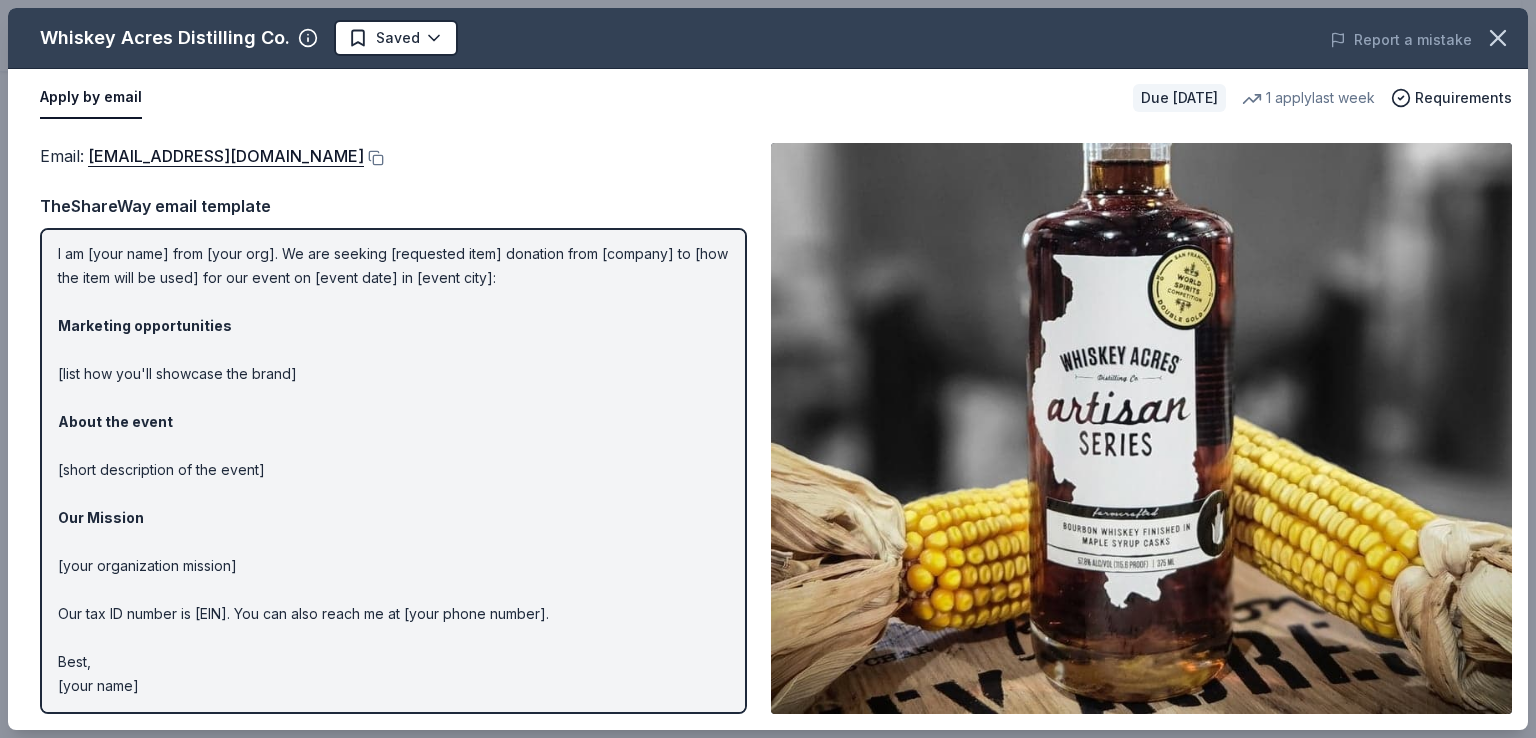drag, startPoint x: 152, startPoint y: 683, endPoint x: 57, endPoint y: 472, distance: 231.40009 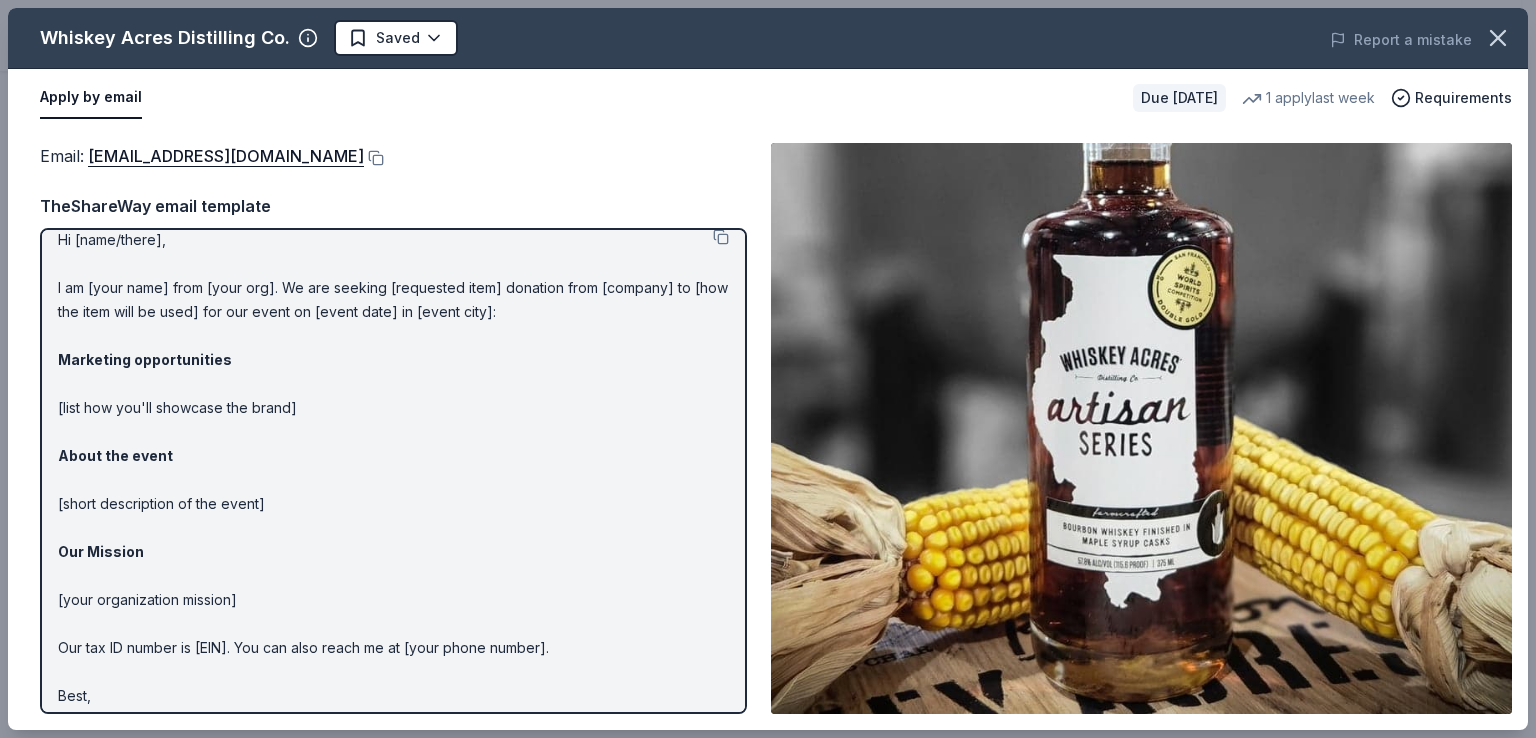 scroll, scrollTop: 0, scrollLeft: 0, axis: both 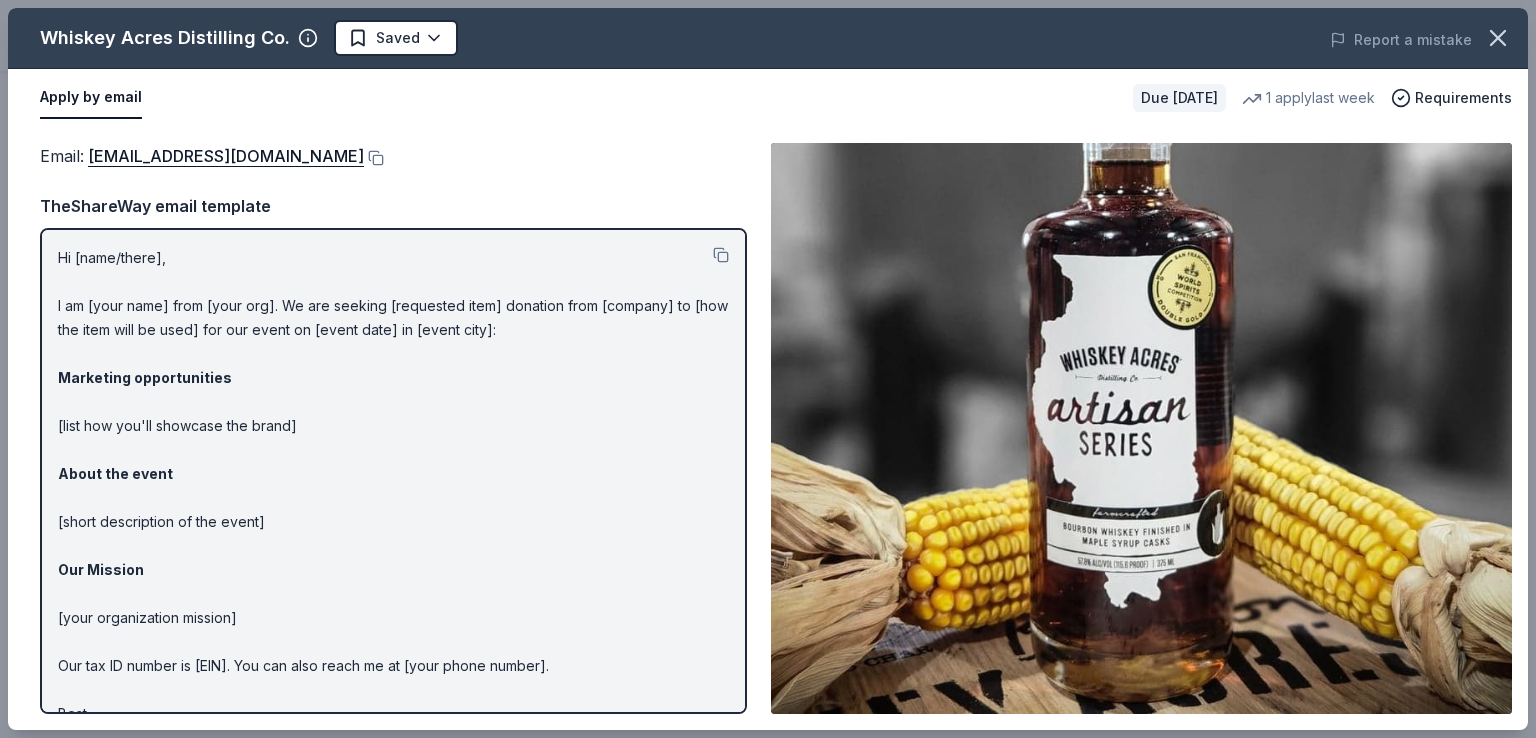 drag, startPoint x: 55, startPoint y: 247, endPoint x: 396, endPoint y: 290, distance: 343.70044 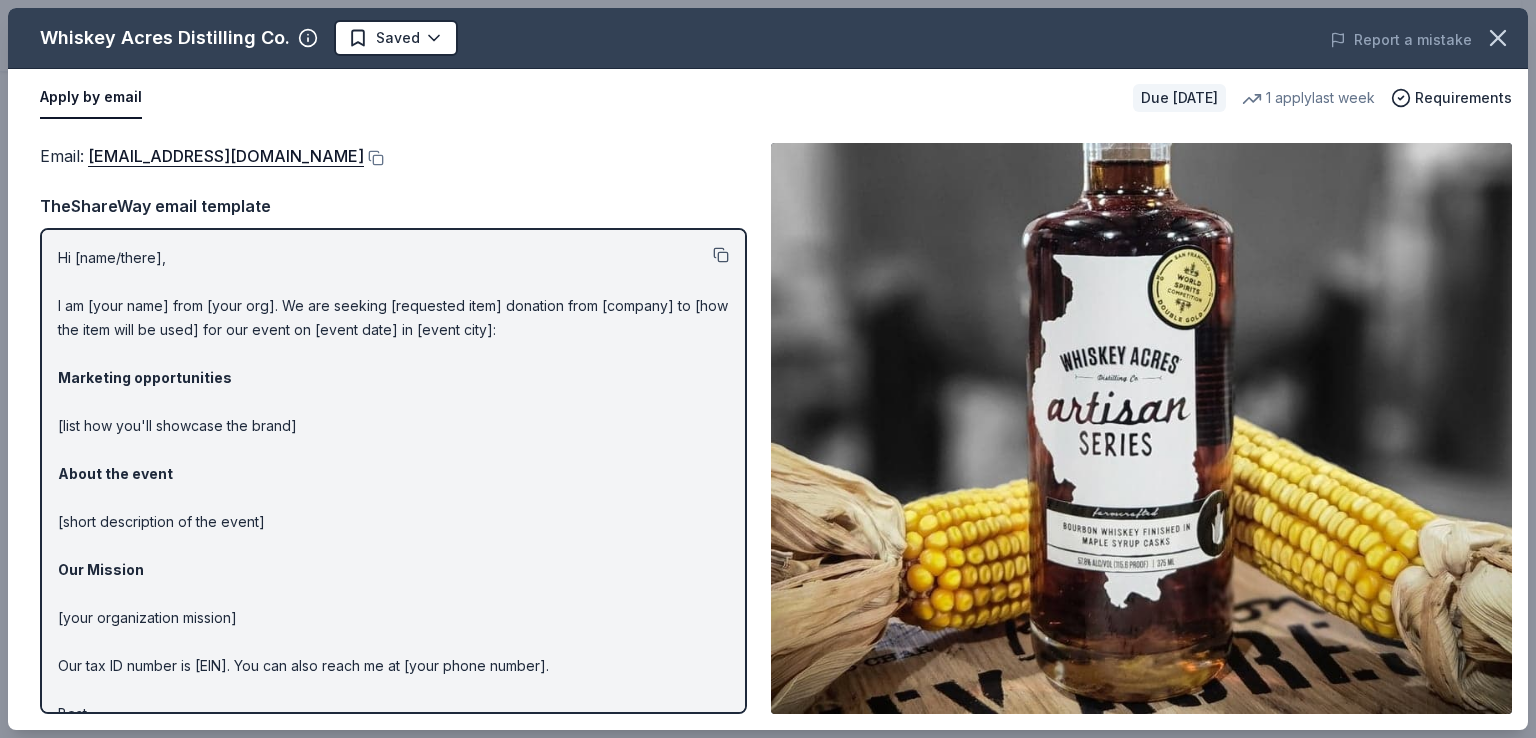 click at bounding box center (721, 255) 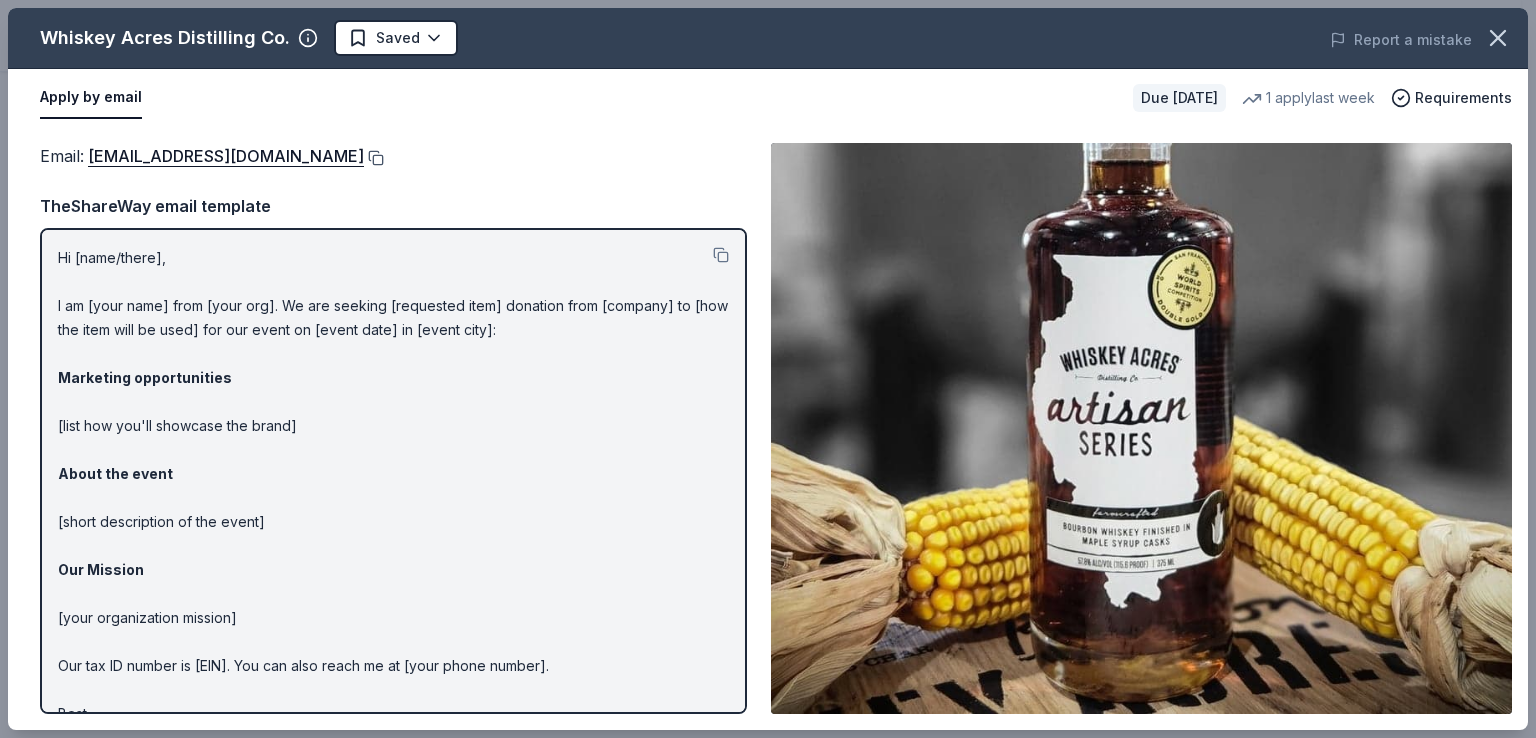 click at bounding box center [374, 158] 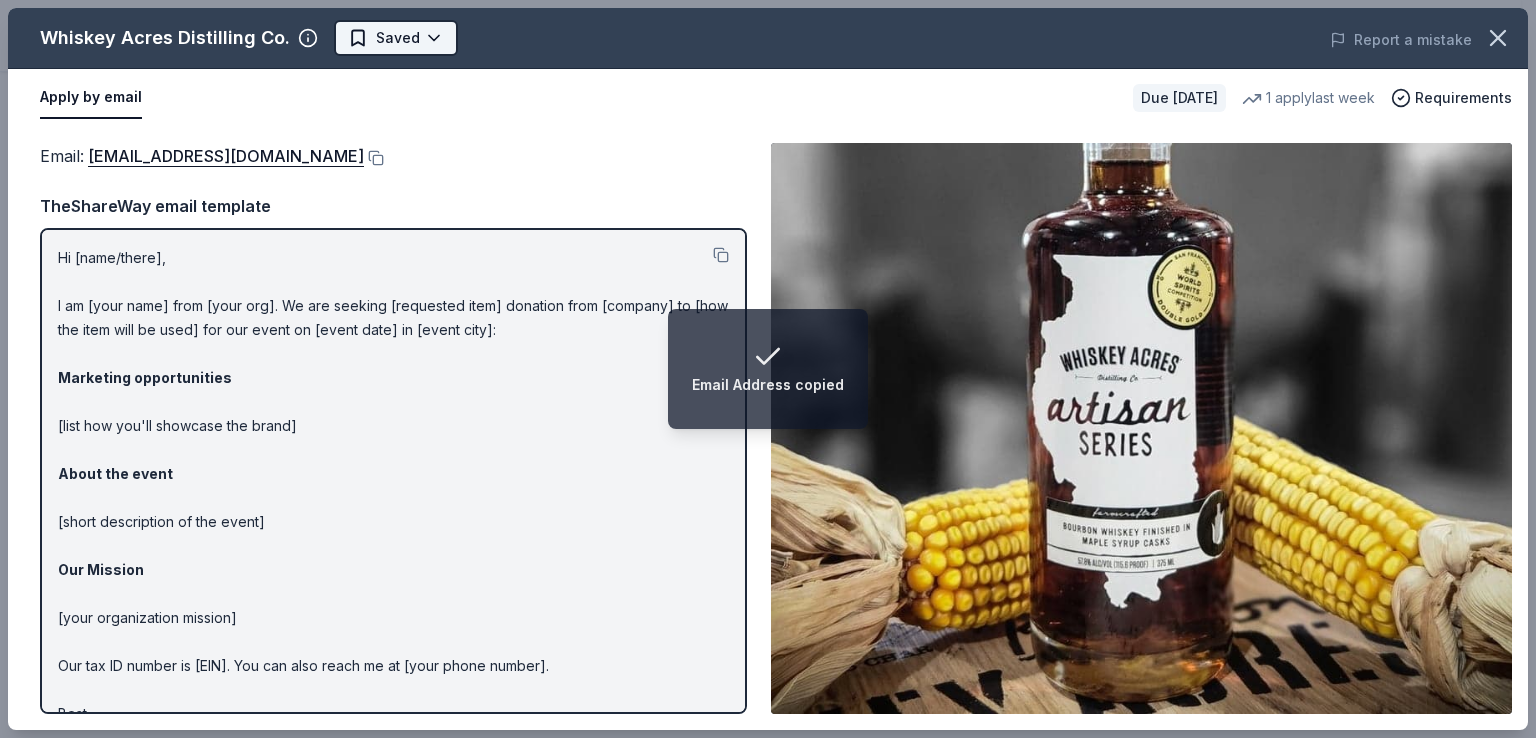 click on "Email Address copied Special Olympics Illinois Holiday Party  Earn Rewards Due in 115 days Share Whiskey Acres Distilling Co. New 1   apply  last week 41% approval rate $ 80 donation value Share Donating in IL (Chicagoland, DeKalb) Whiskey Acres Distilling Co. is a family-owned, farm-to-bottle distillery in DeKalb, Illinois, producing handcrafted whiskey from their own estate-grown grains. What they donate Alcoholic beverage(s), gift card(s) Alcohol Auction & raffle Who they donate to Whiskey Acres Distilling Co.  hasn ' t listed any preferences or eligibility criteria. Due in 115 days Apply Saved ⚡️ Quick application Usually responds in  a few days Updated  about 1 month  ago Report a mistake 41% approval rate 41 % approved 7 % declined 52 % no response Whiskey Acres Distilling Co. is  a generous donor :  they are likely to respond and approve your request if you fit their criteria. $ 80 donation value (average) <1% 78% 22% <1% $0 → $50 $50 → $100 $100 → $150 $150 → $200 variable :  New Top rated" at bounding box center (760, -231) 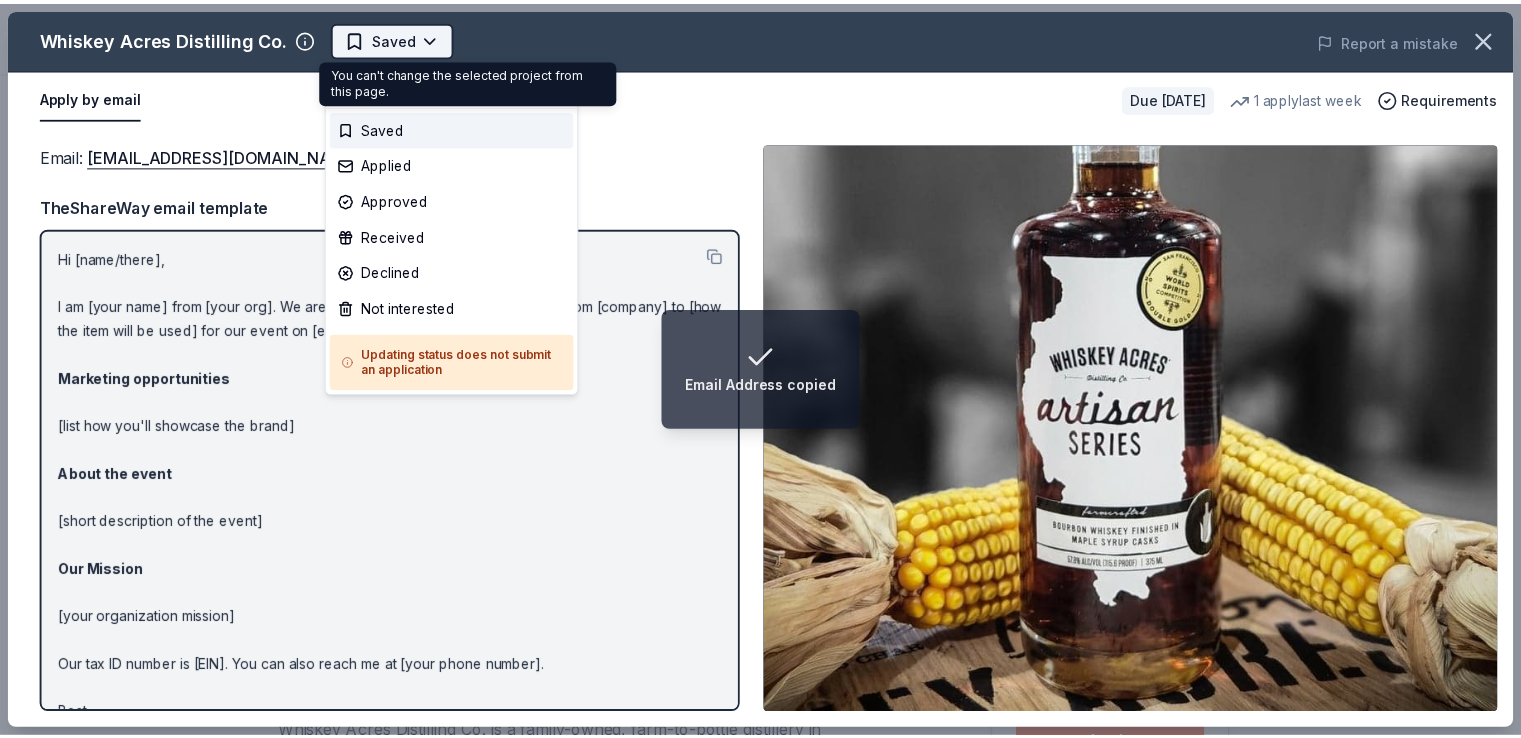 scroll, scrollTop: 0, scrollLeft: 0, axis: both 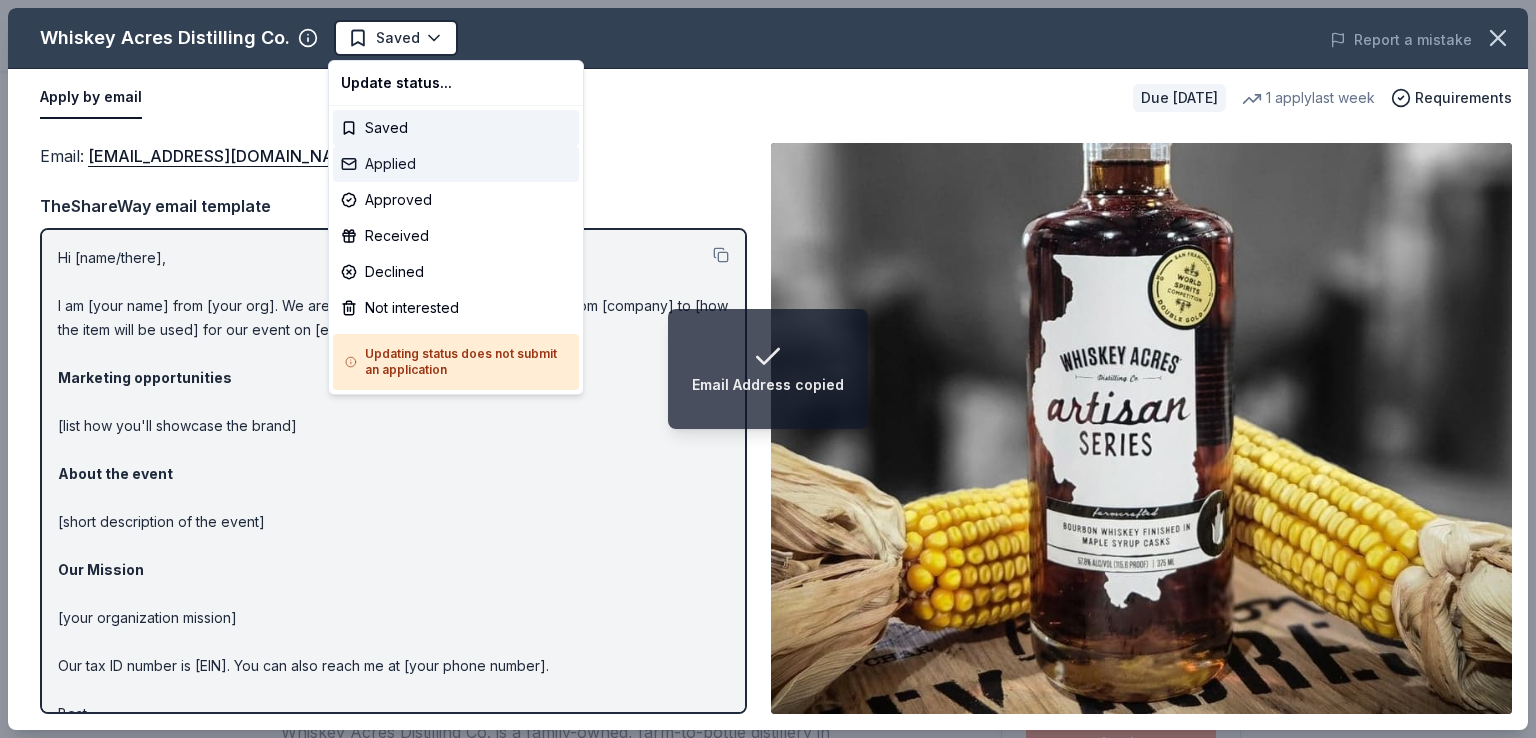 click on "Applied" at bounding box center (456, 164) 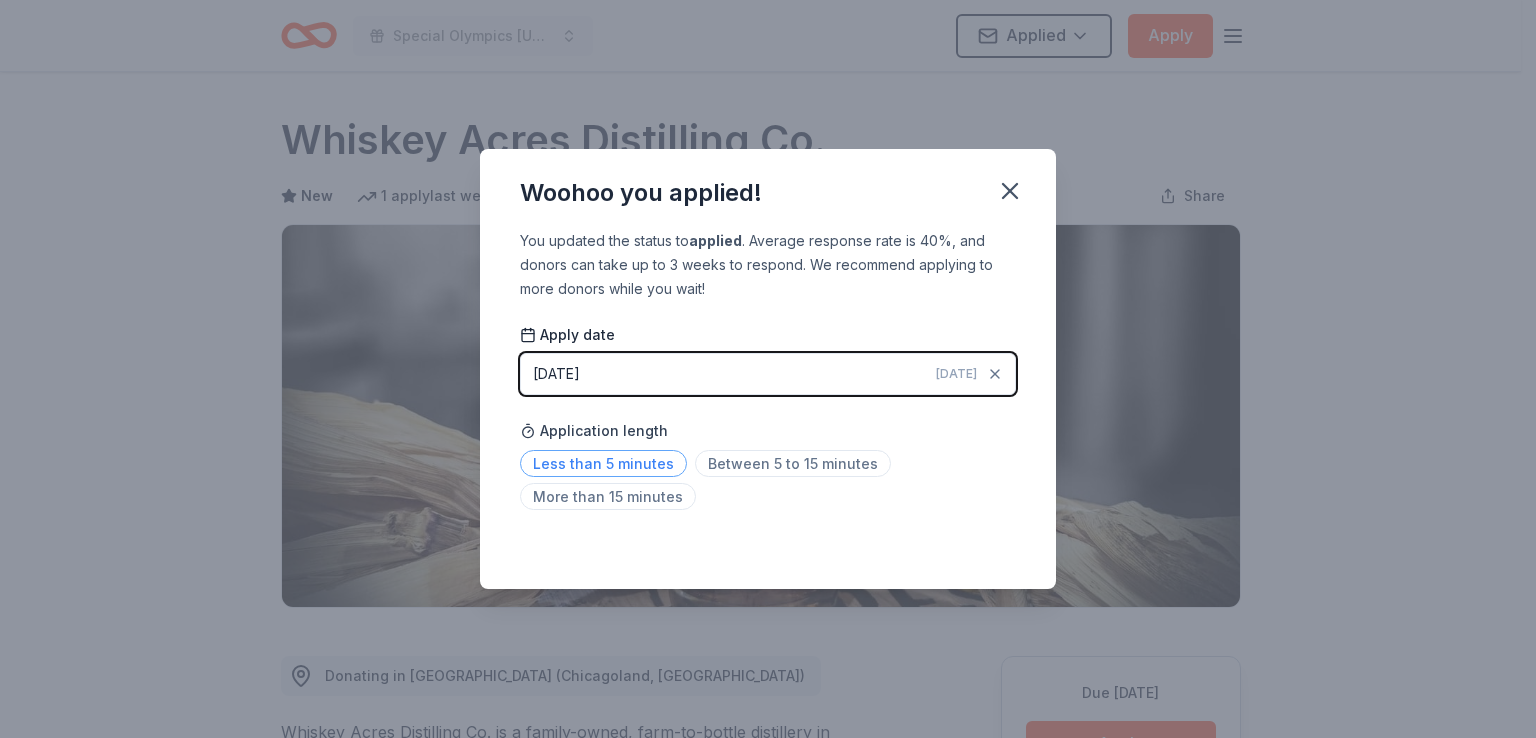 click on "Less than 5 minutes" at bounding box center [603, 463] 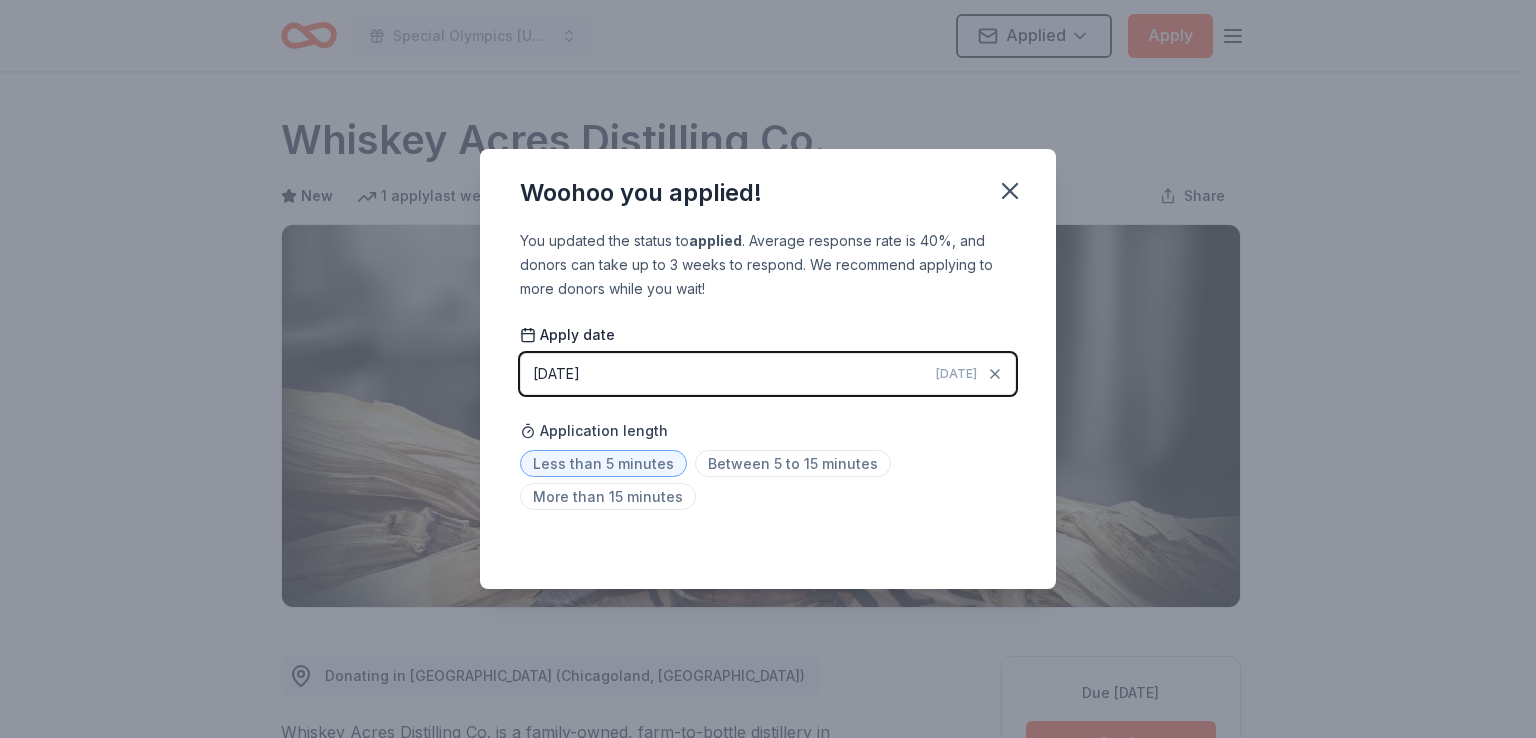 click on "Less than 5 minutes" at bounding box center [603, 463] 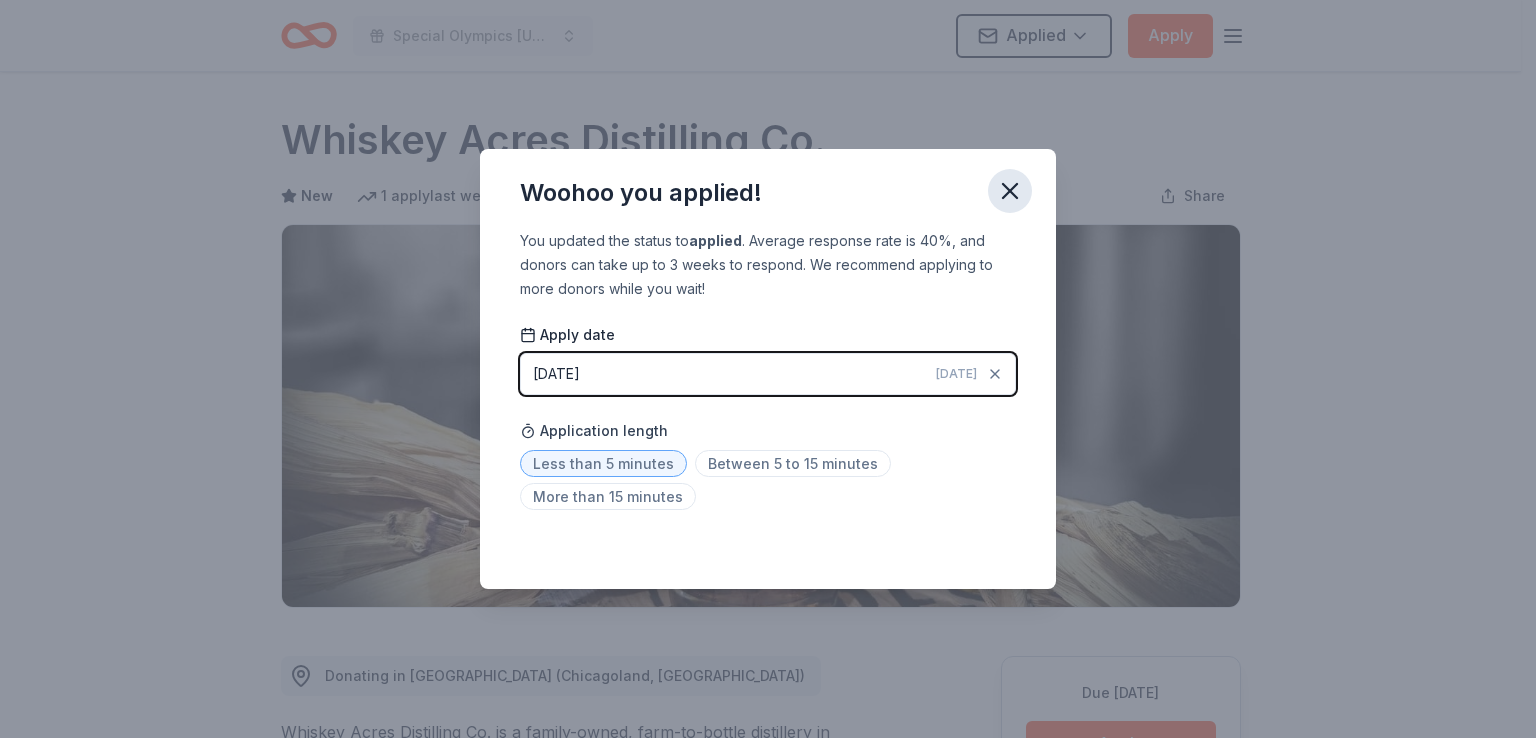 click 